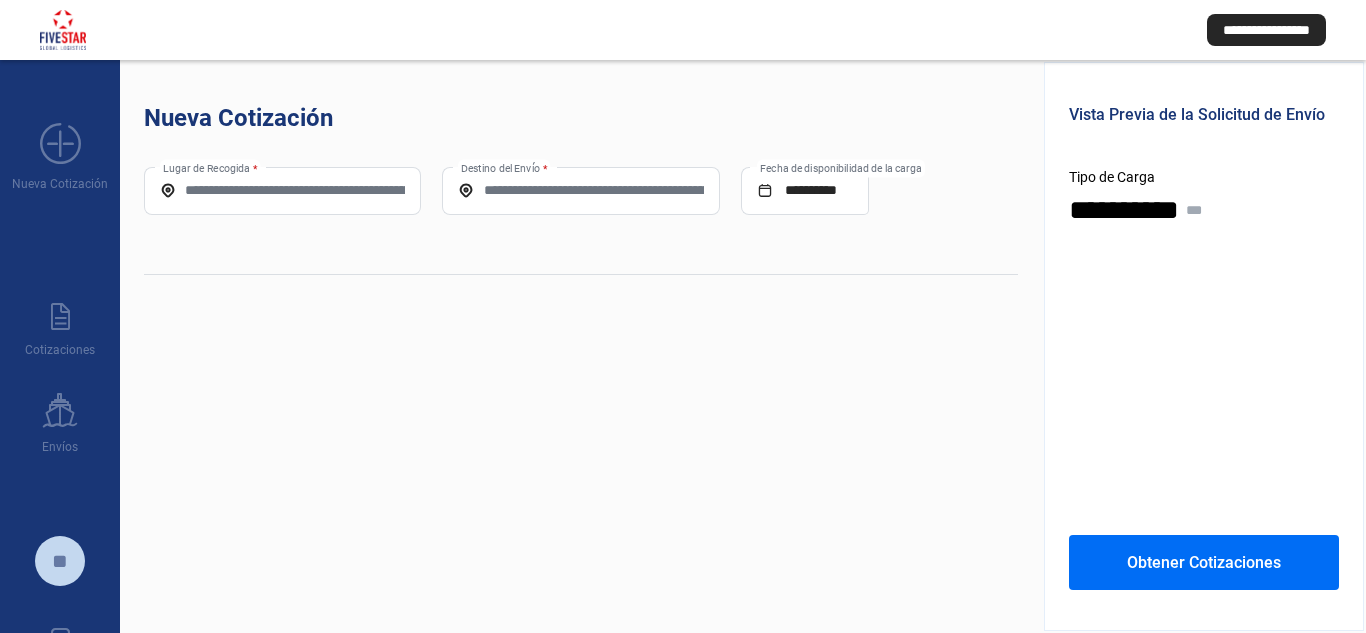 scroll, scrollTop: 0, scrollLeft: 0, axis: both 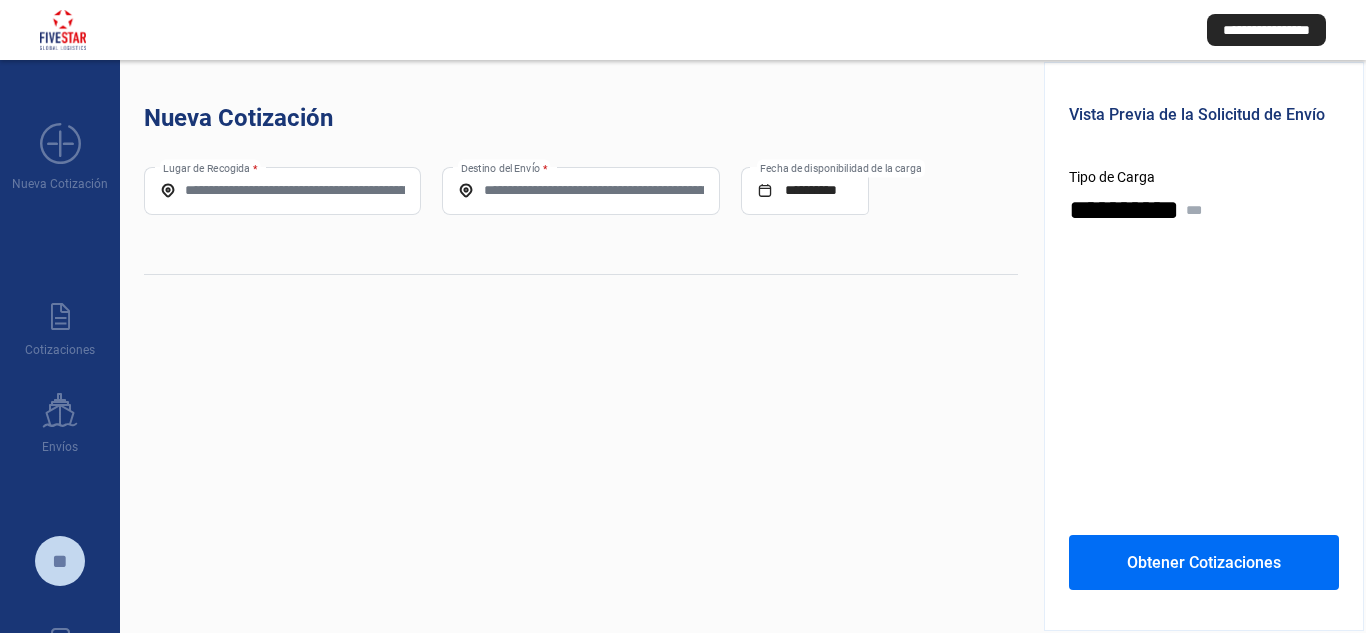 click on "Lugar de Recogida *" at bounding box center [282, 190] 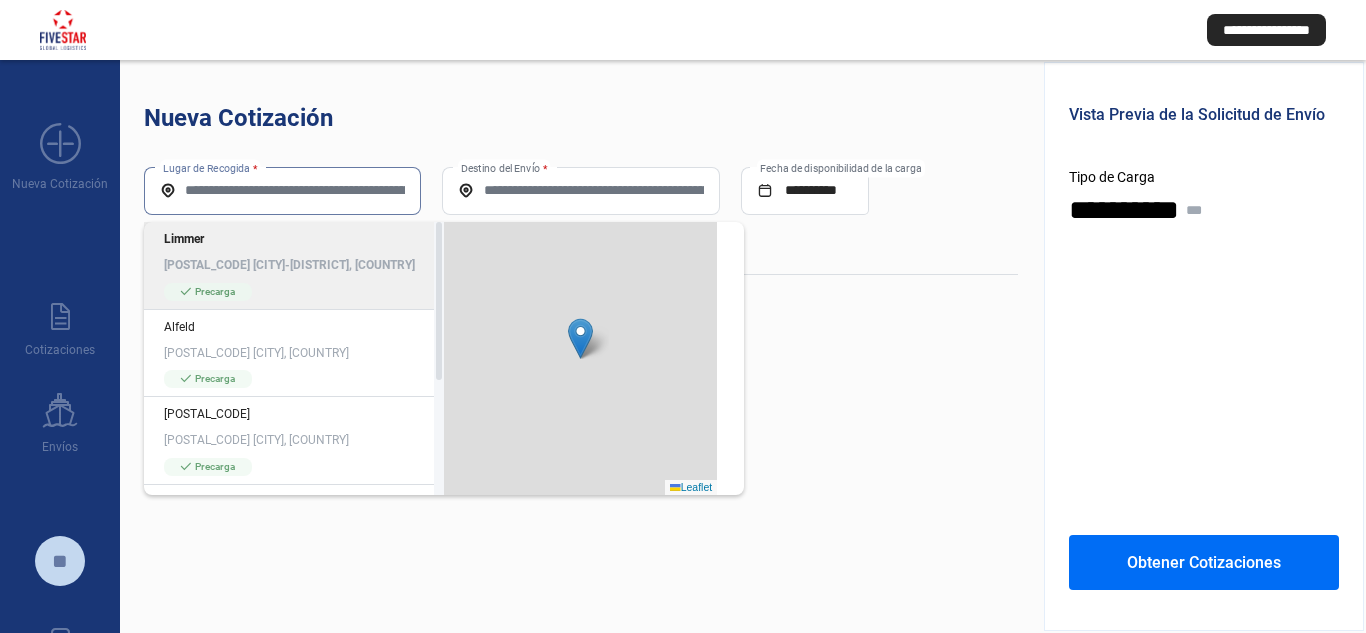 paste on "**********" 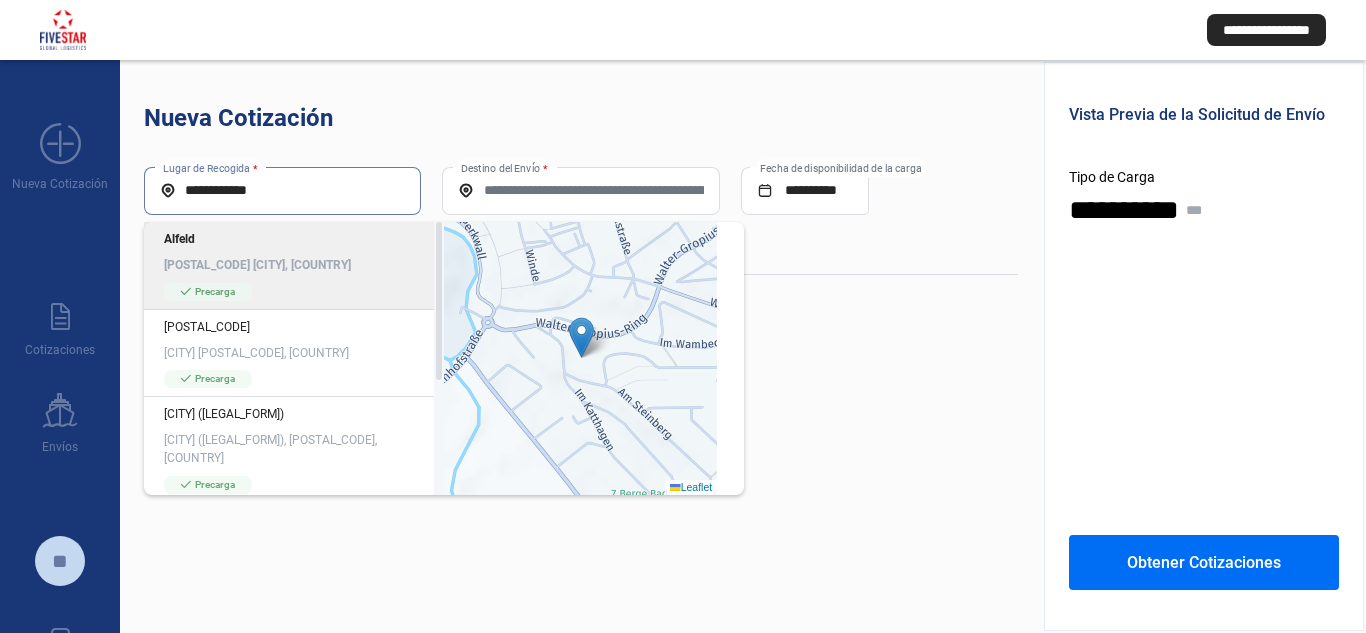 click on "check_mark Precarga" 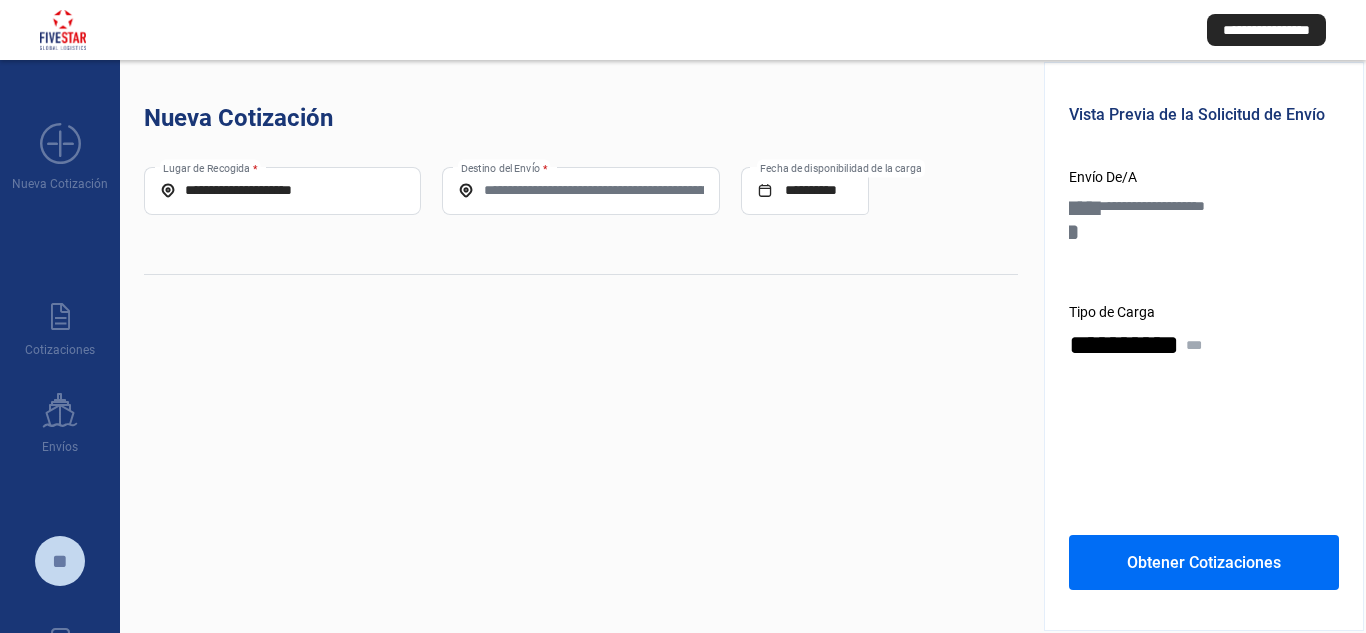 click on "Destino del Envío *" at bounding box center (580, 190) 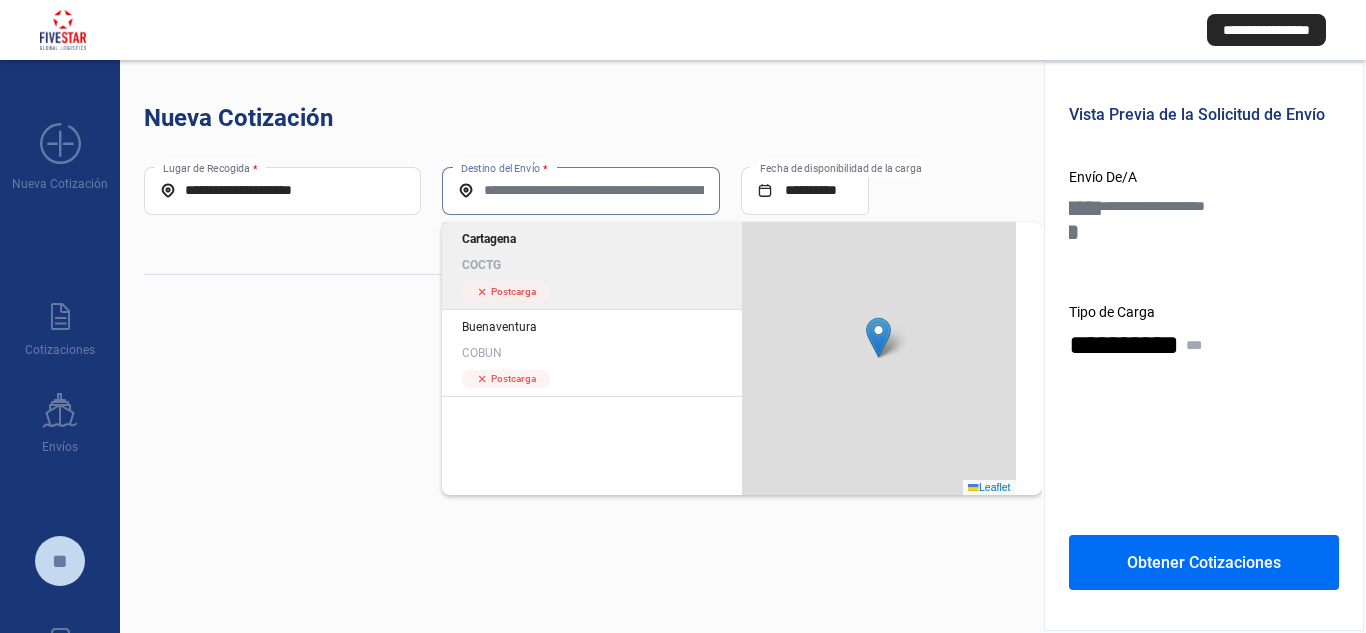 click on "COCTG" 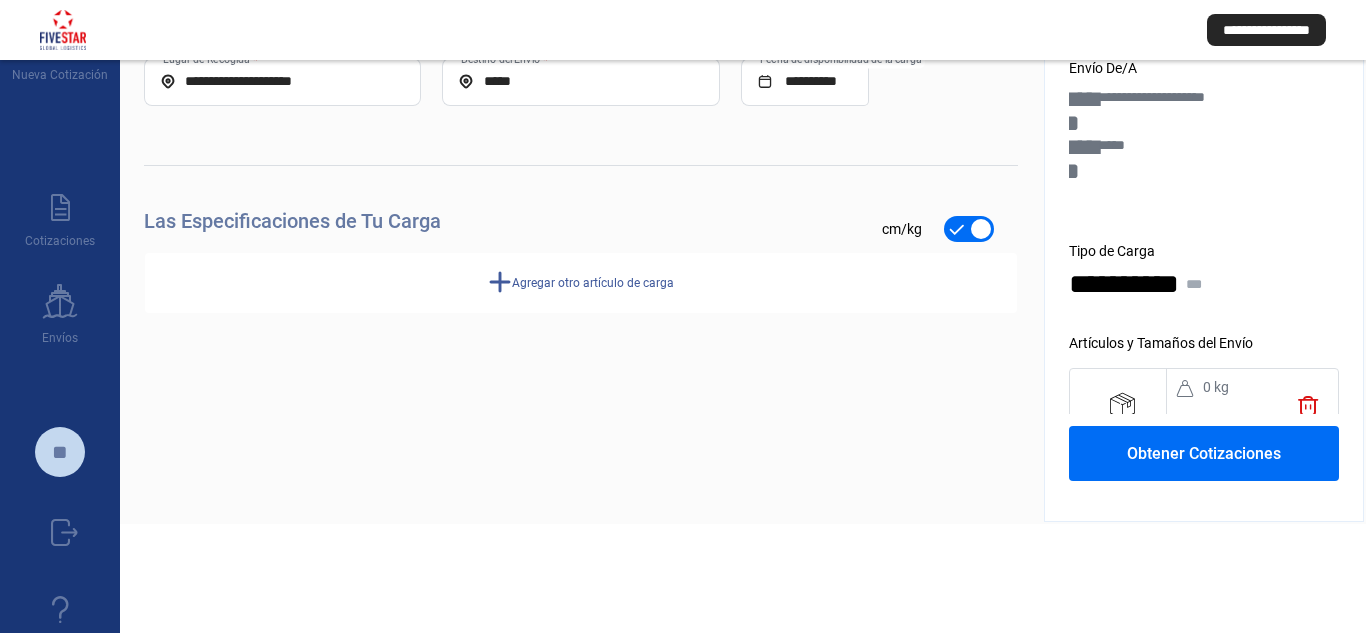 scroll, scrollTop: 186, scrollLeft: 0, axis: vertical 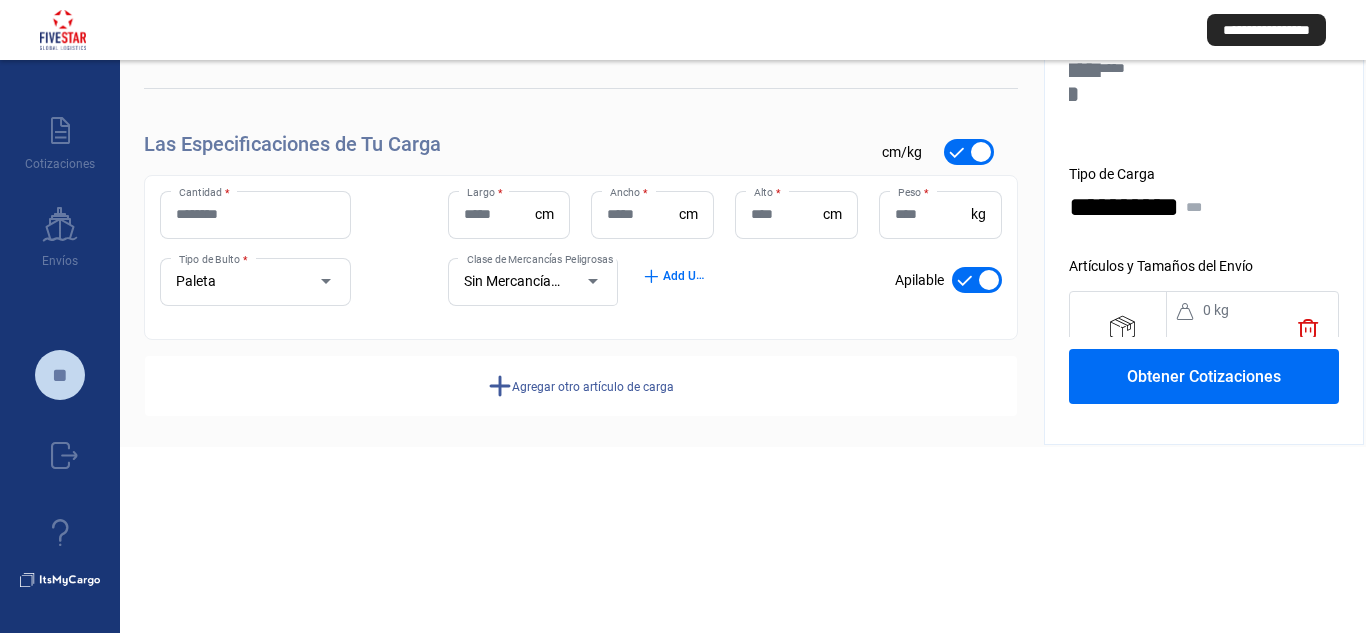 click on "Cantidad *" at bounding box center [255, 214] 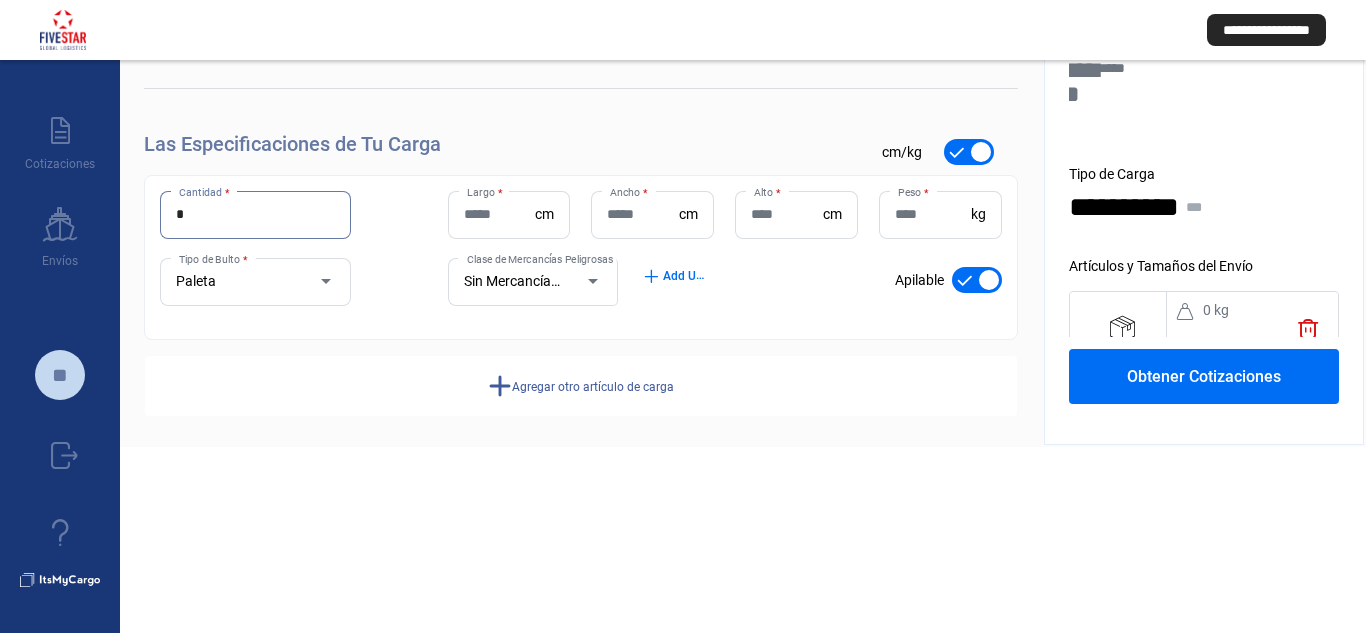 type on "*" 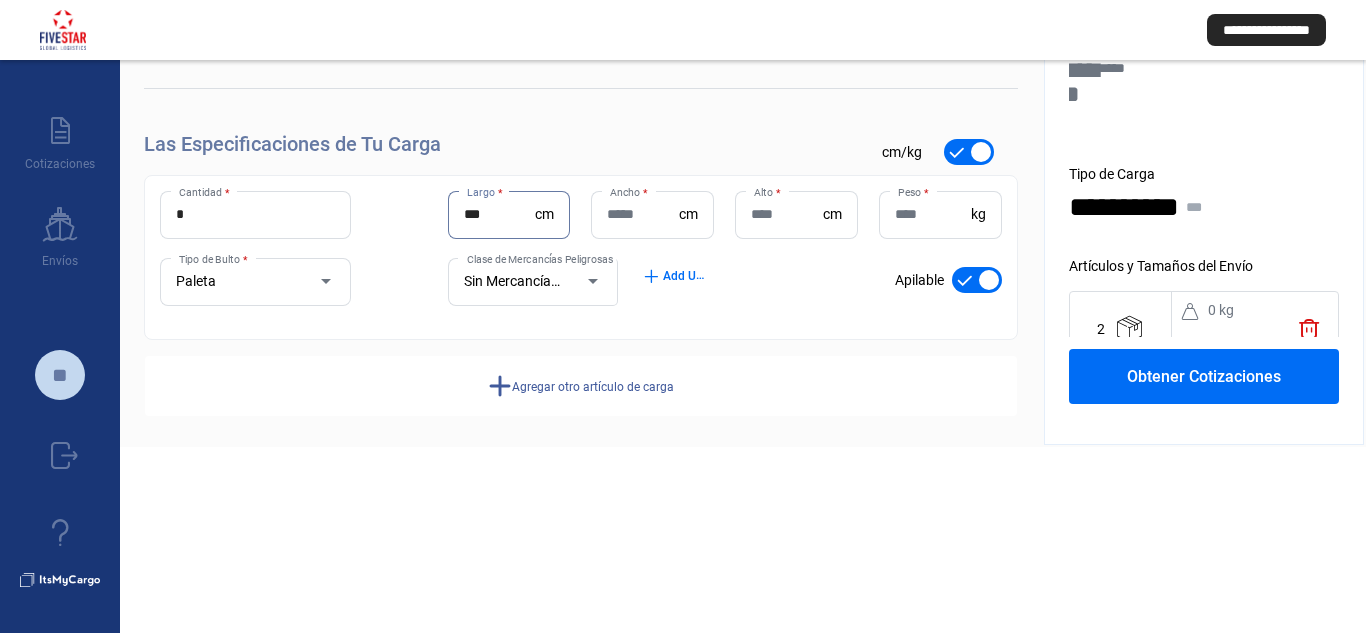 type on "***" 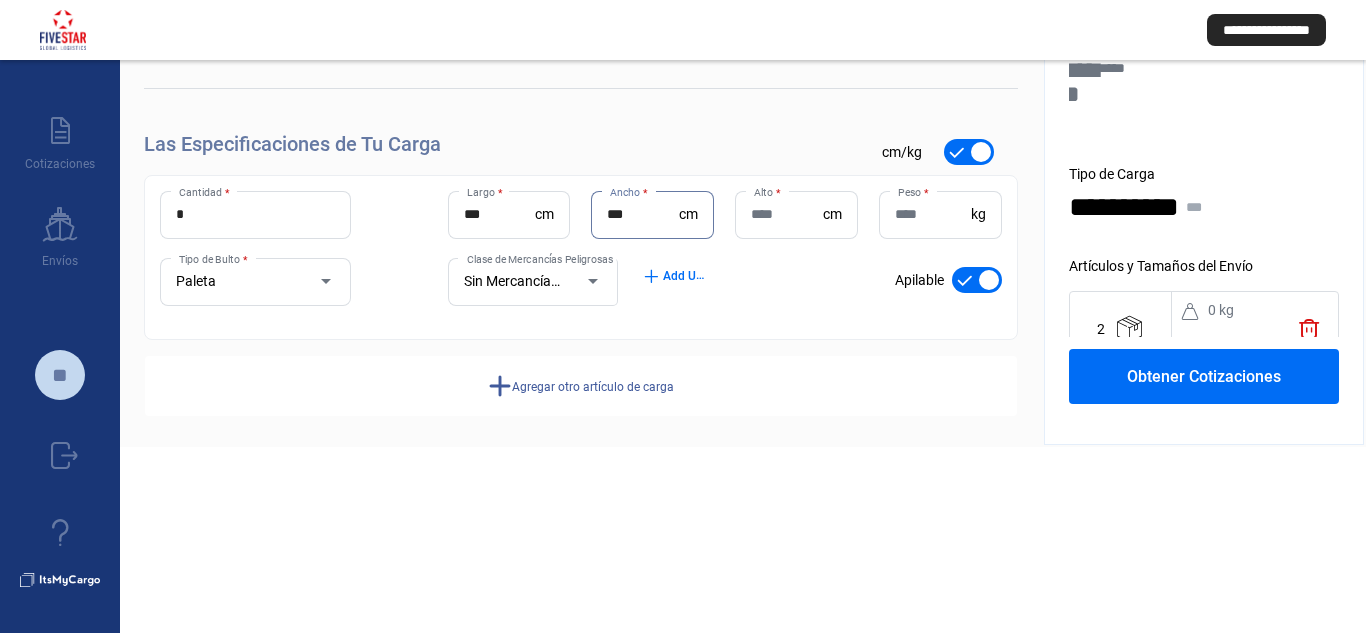 type on "***" 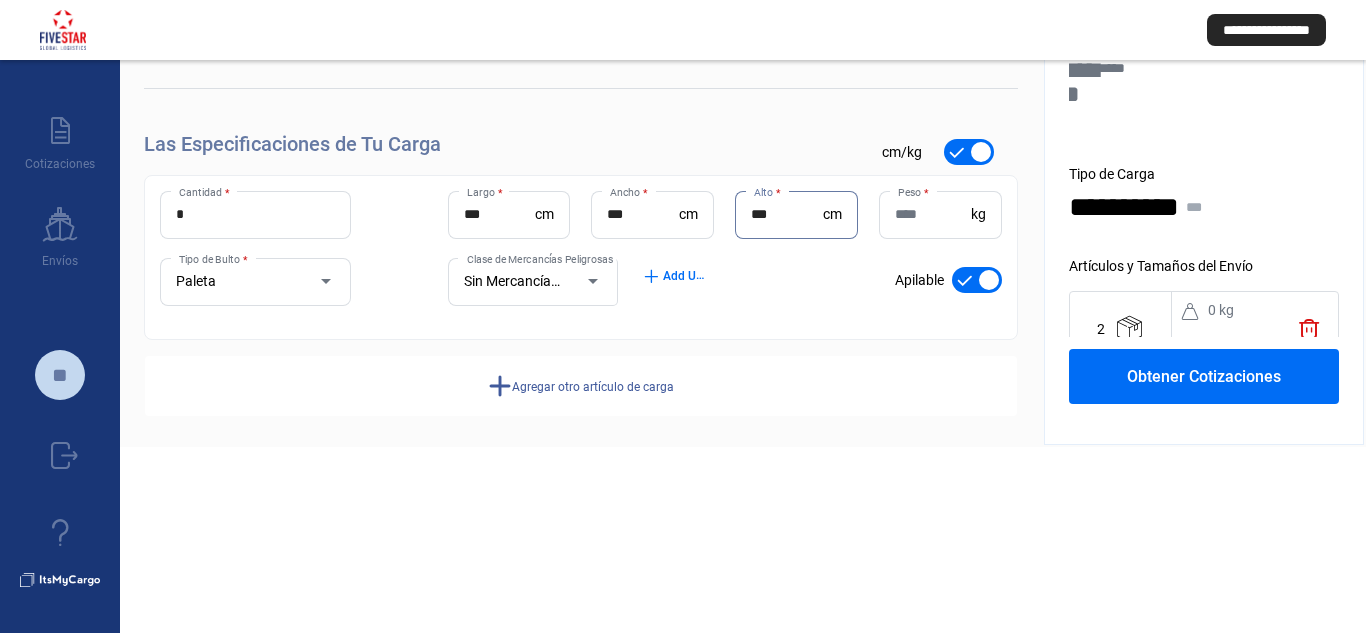 type on "***" 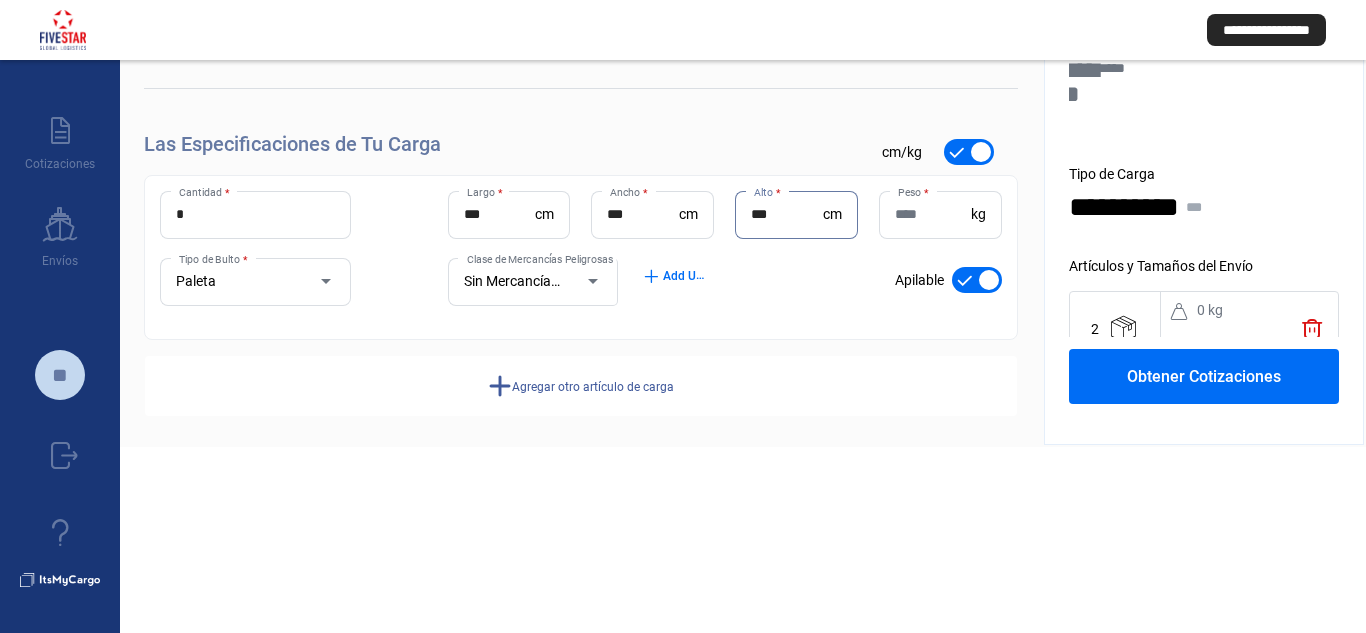 click on "Peso *" at bounding box center (933, 214) 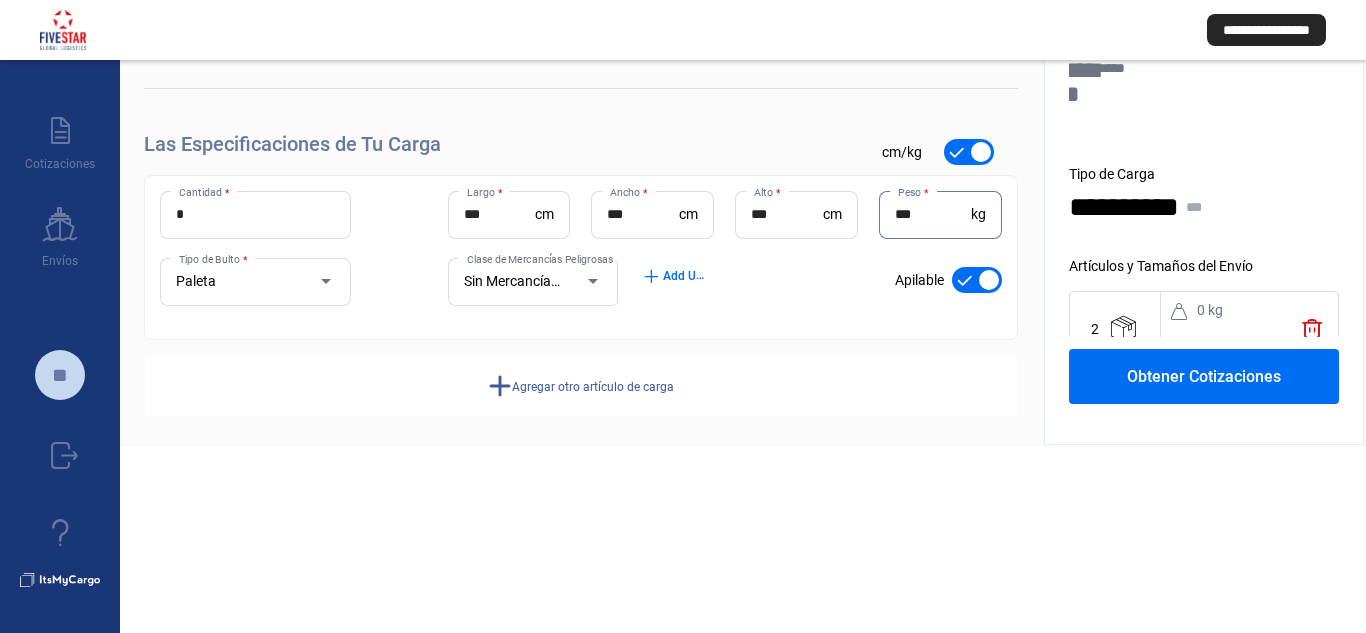 type on "***" 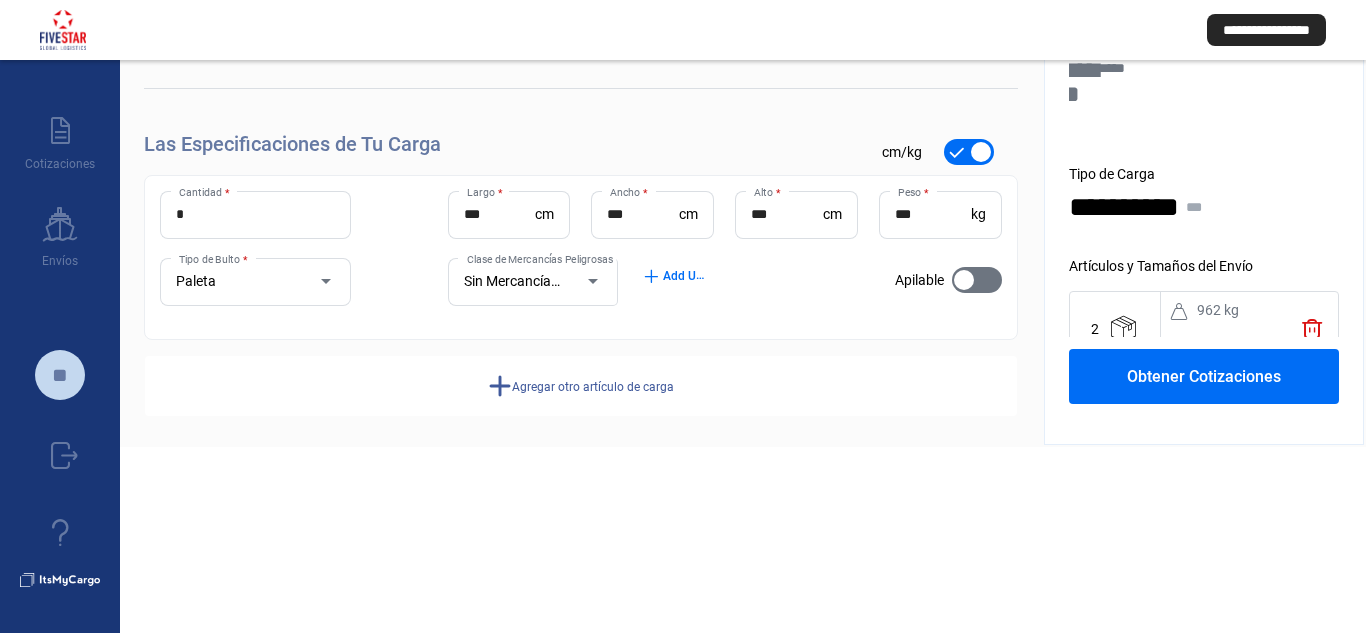 click on "Obtener Cotizaciones" 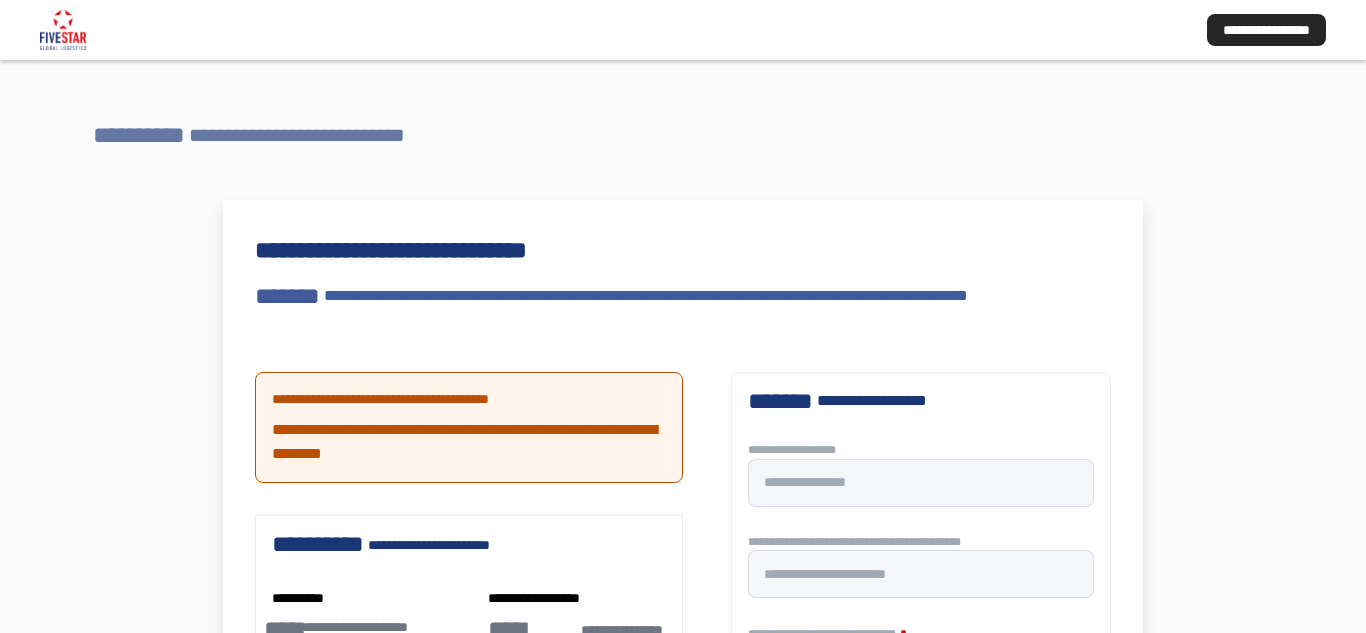 scroll, scrollTop: 0, scrollLeft: 0, axis: both 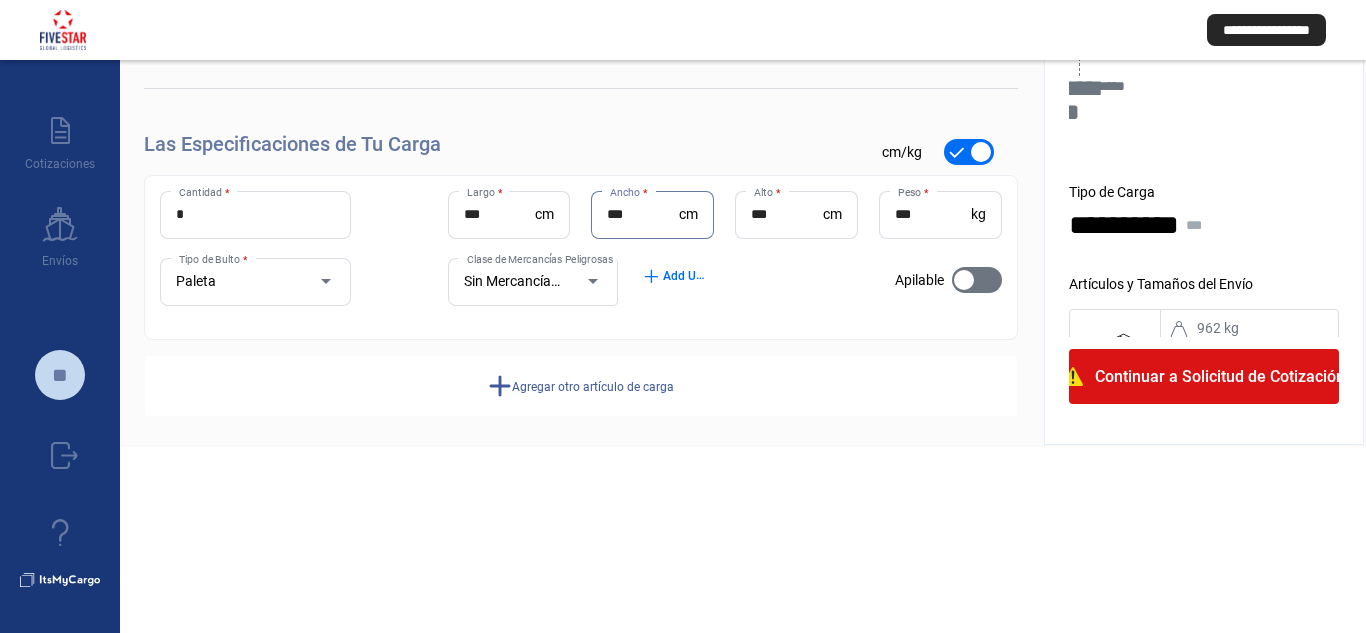click on "***" at bounding box center (643, 214) 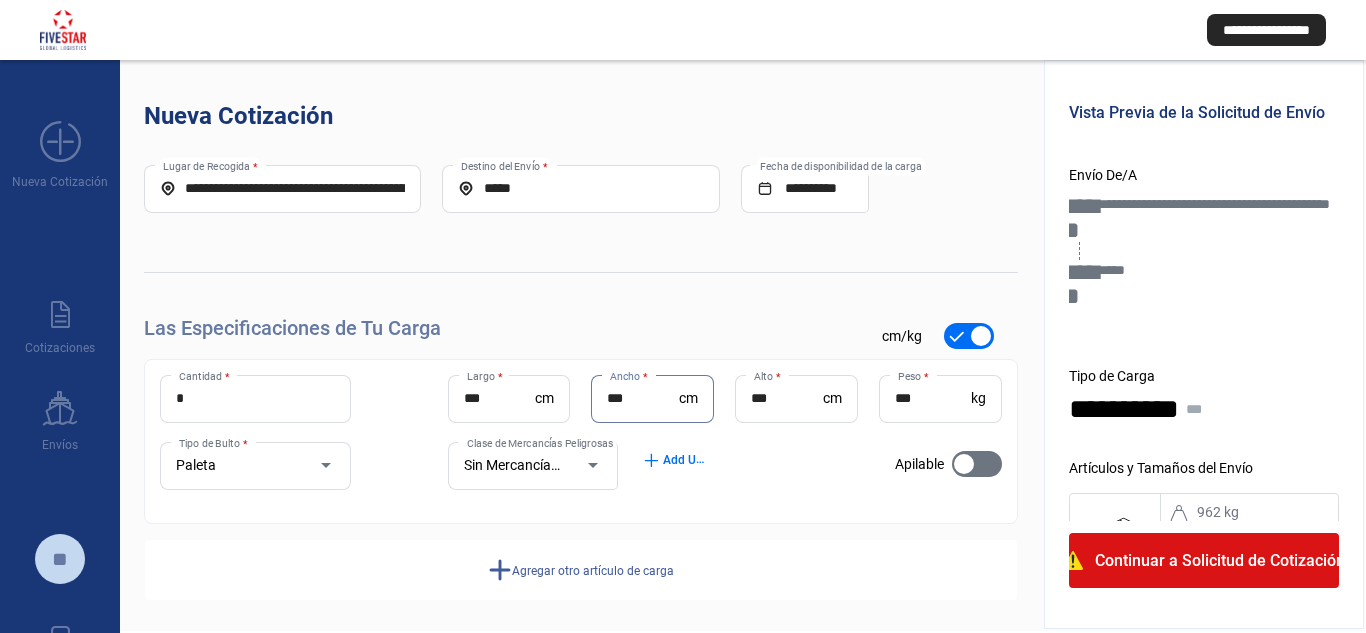 scroll, scrollTop: 0, scrollLeft: 0, axis: both 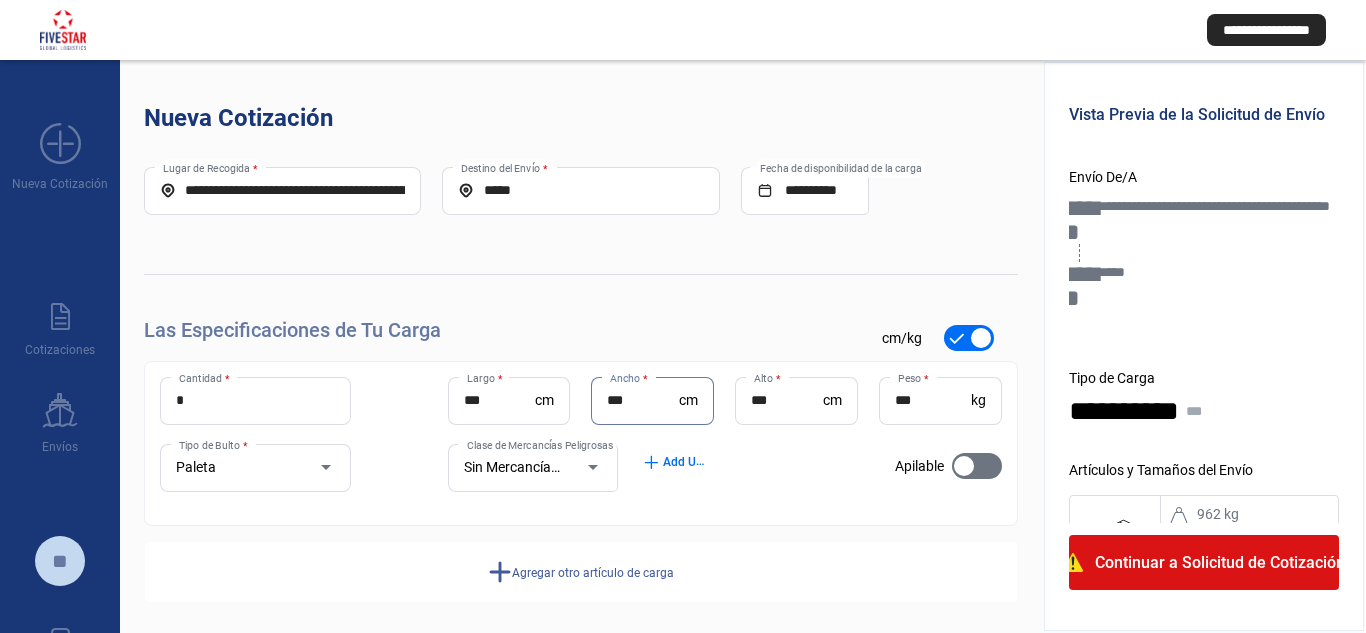 click on "Continuar a Solicitud de Cotización" 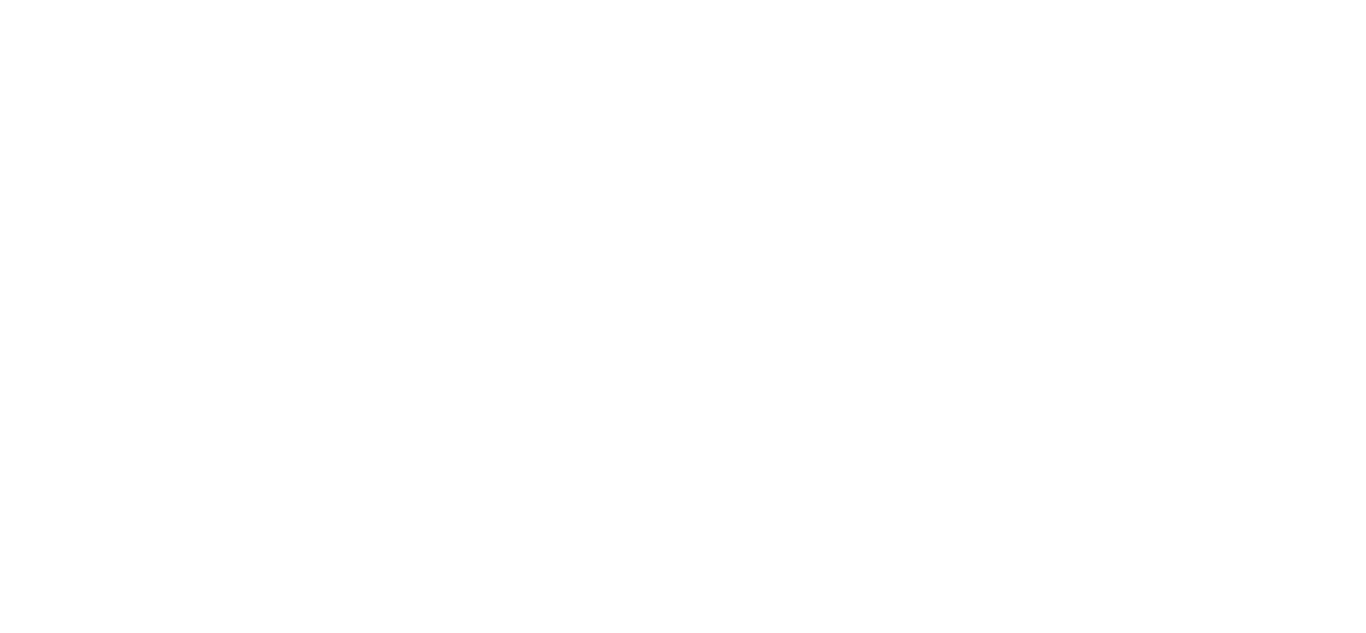 scroll, scrollTop: 0, scrollLeft: 0, axis: both 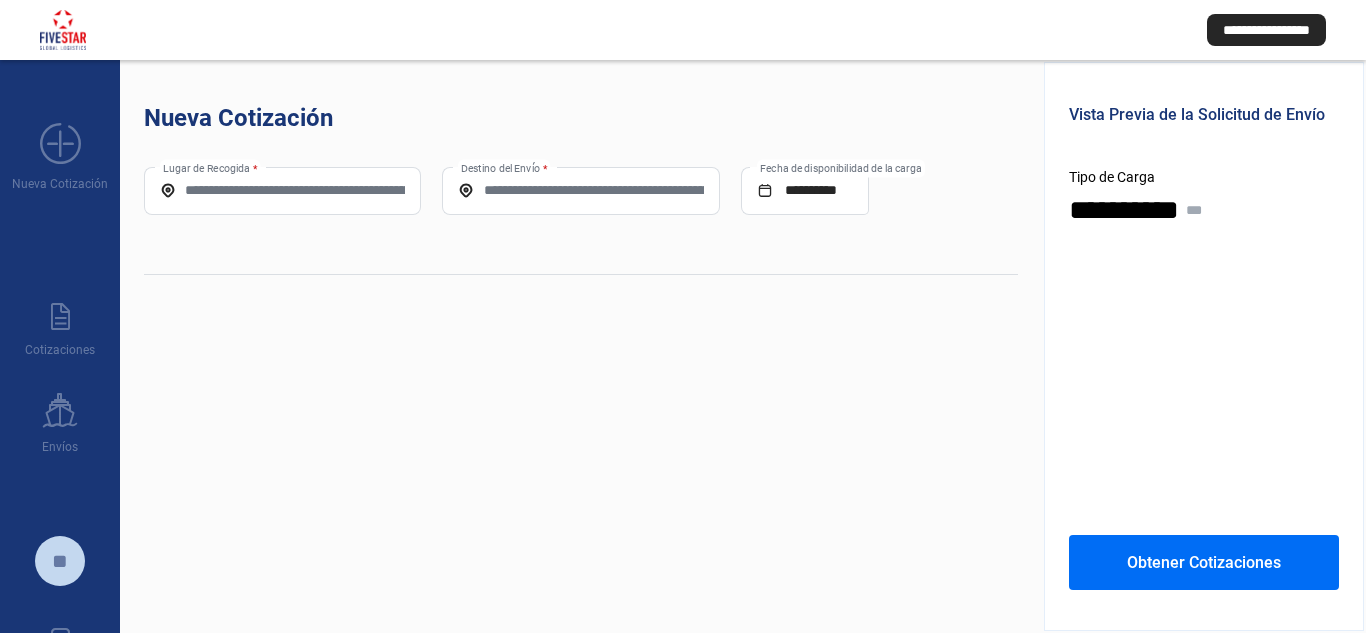 click on "Lugar de Recogida *" at bounding box center (282, 190) 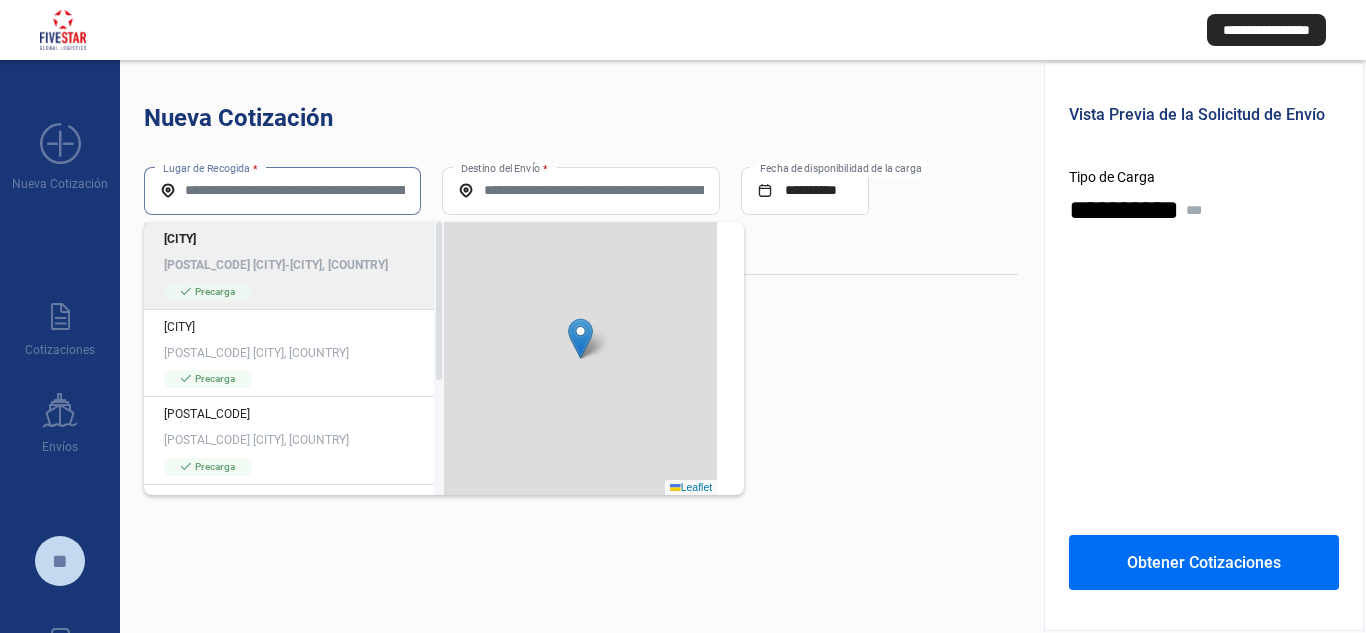paste on "**********" 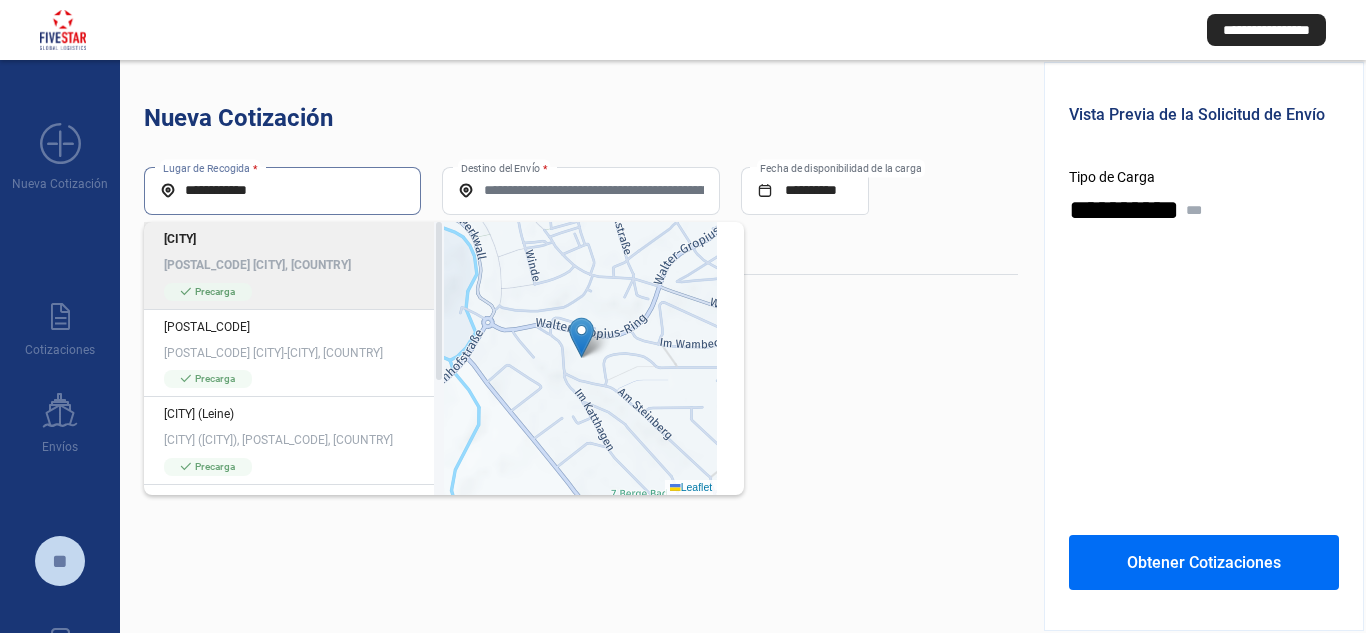 drag, startPoint x: 290, startPoint y: 194, endPoint x: 235, endPoint y: 191, distance: 55.081757 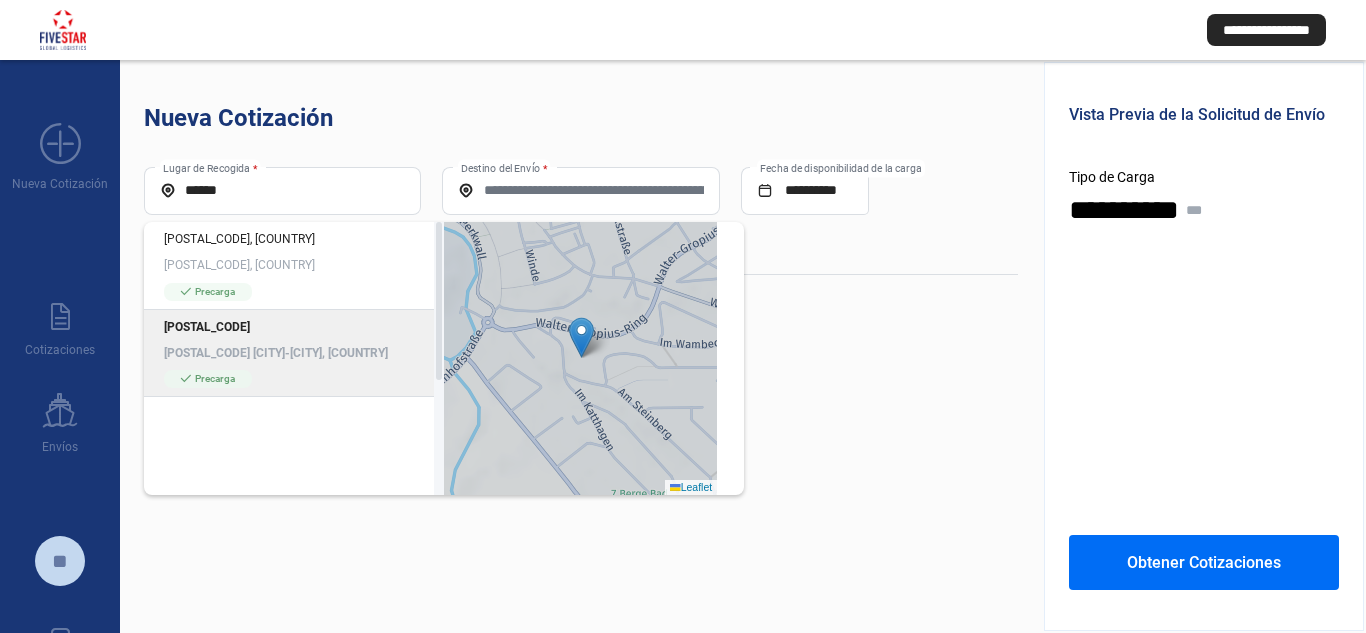 click on "[POSTAL_CODE] [CITY]-[CITY], [COUNTRY]" 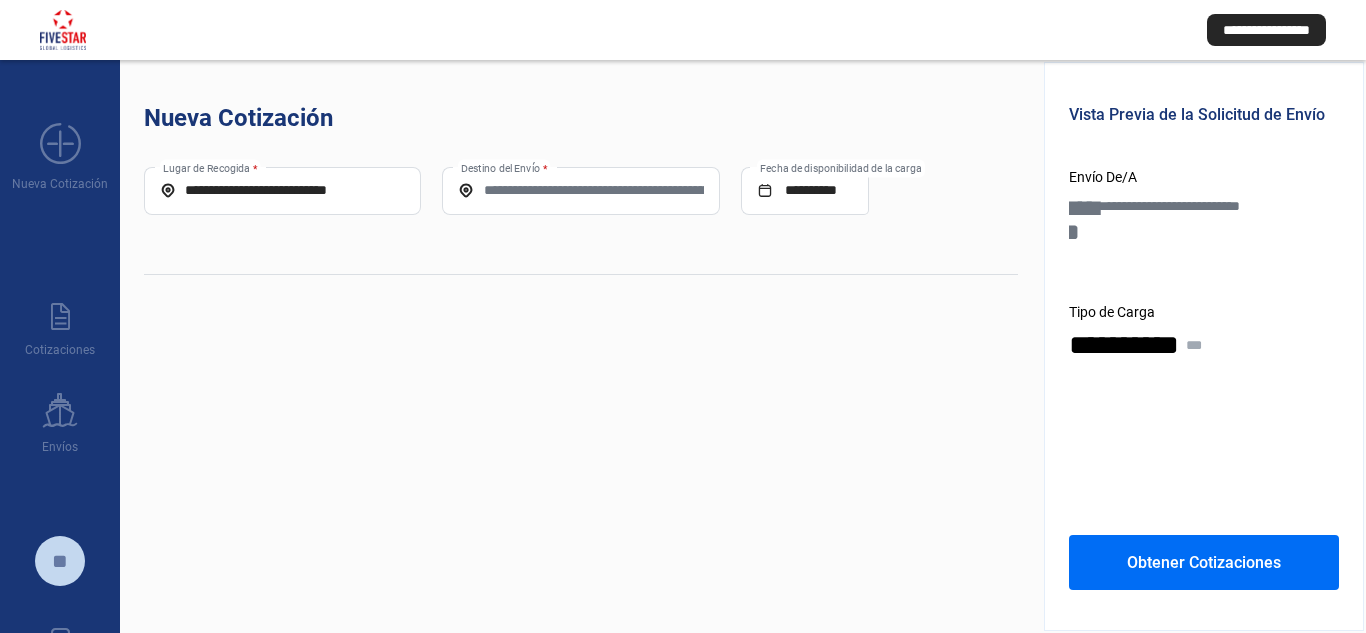 click on "Destino del Envío *" 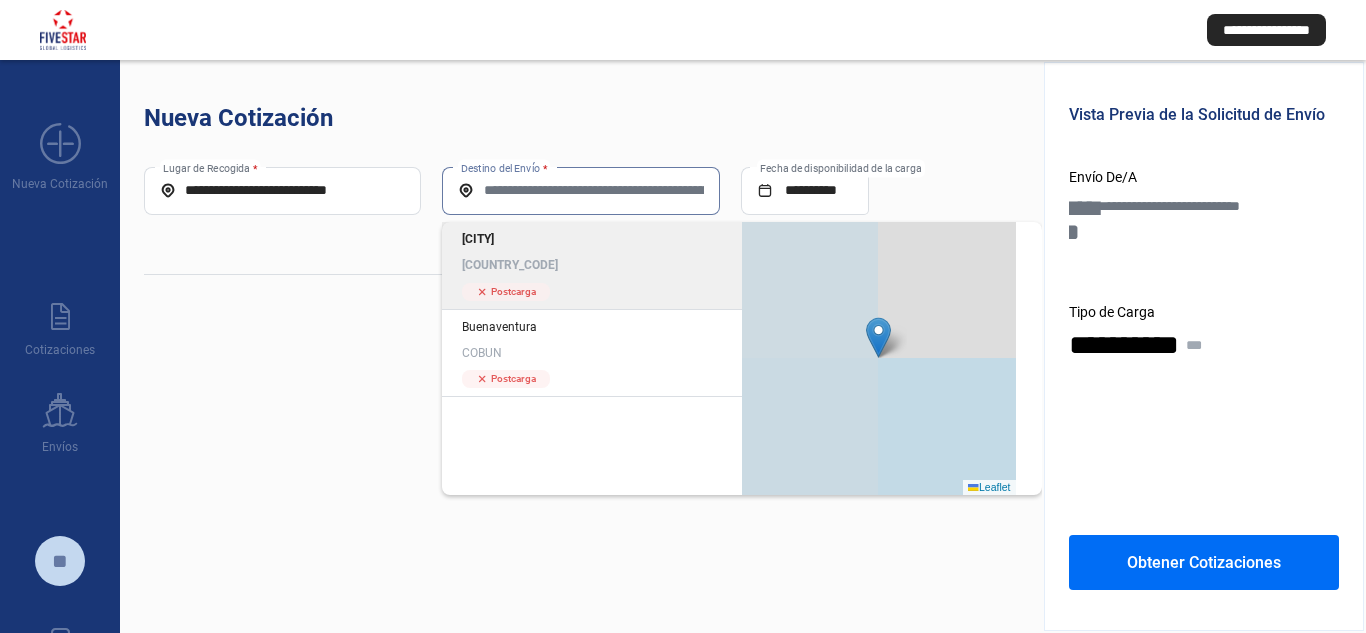 click on "Cartagena COCTG" 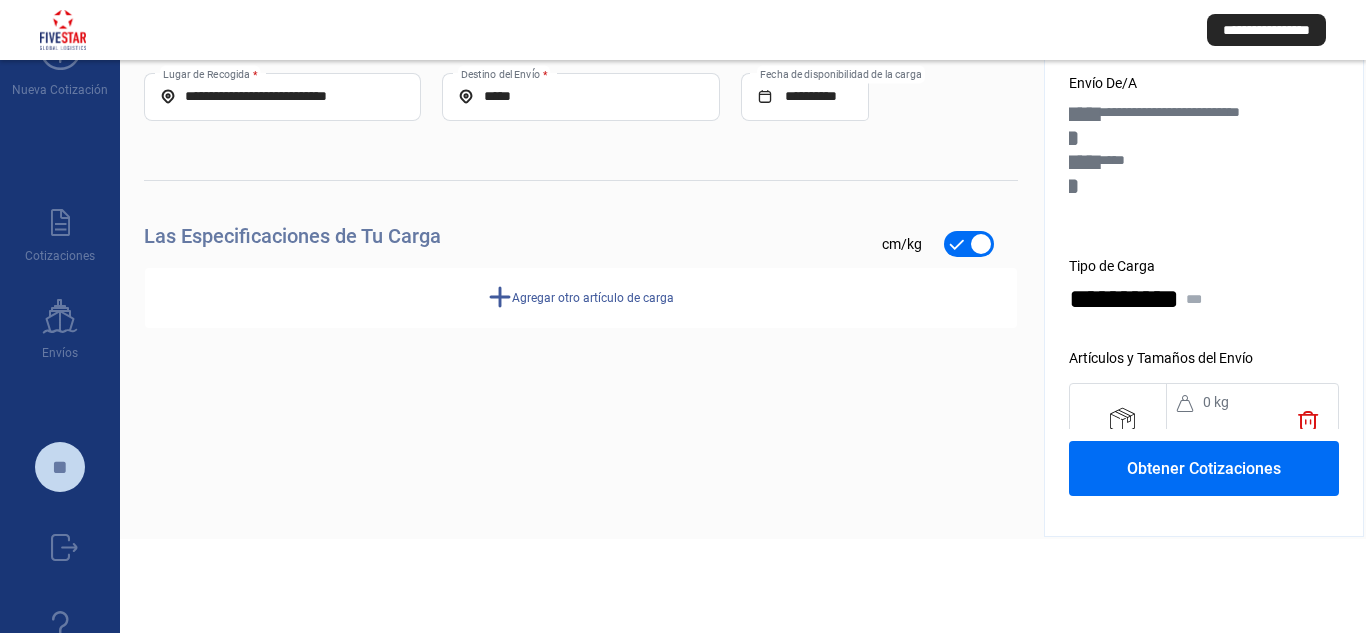 scroll, scrollTop: 186, scrollLeft: 0, axis: vertical 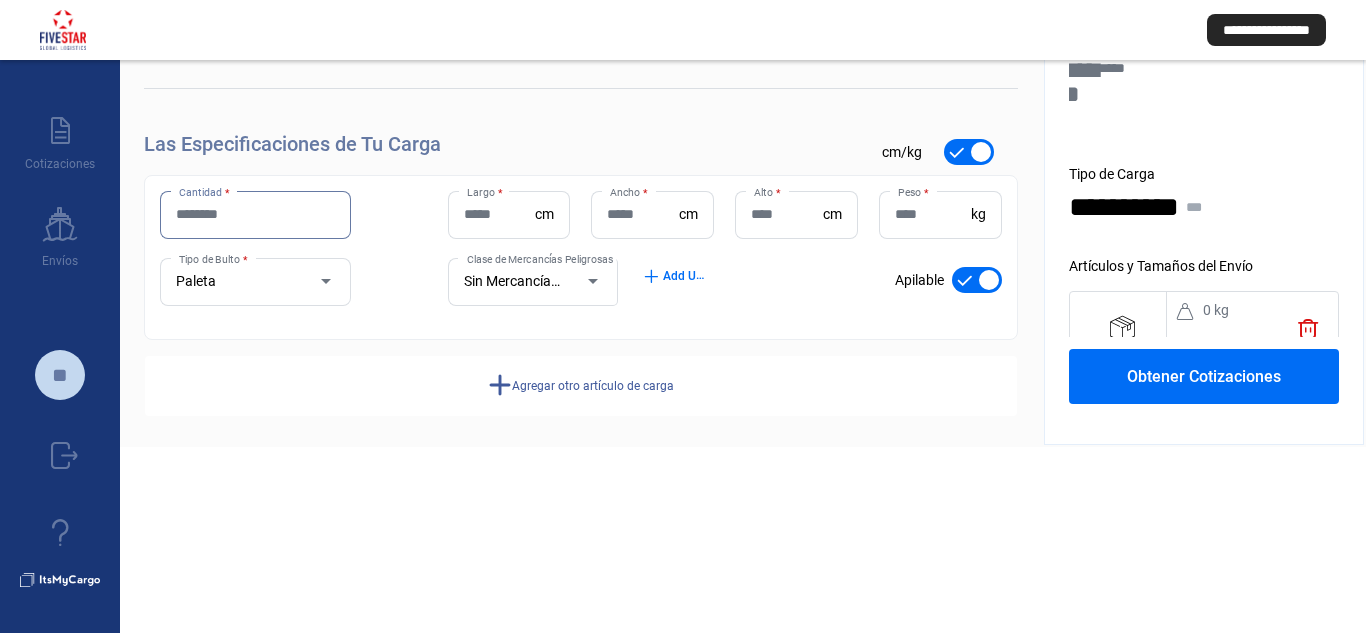 click on "Cantidad *" at bounding box center (255, 214) 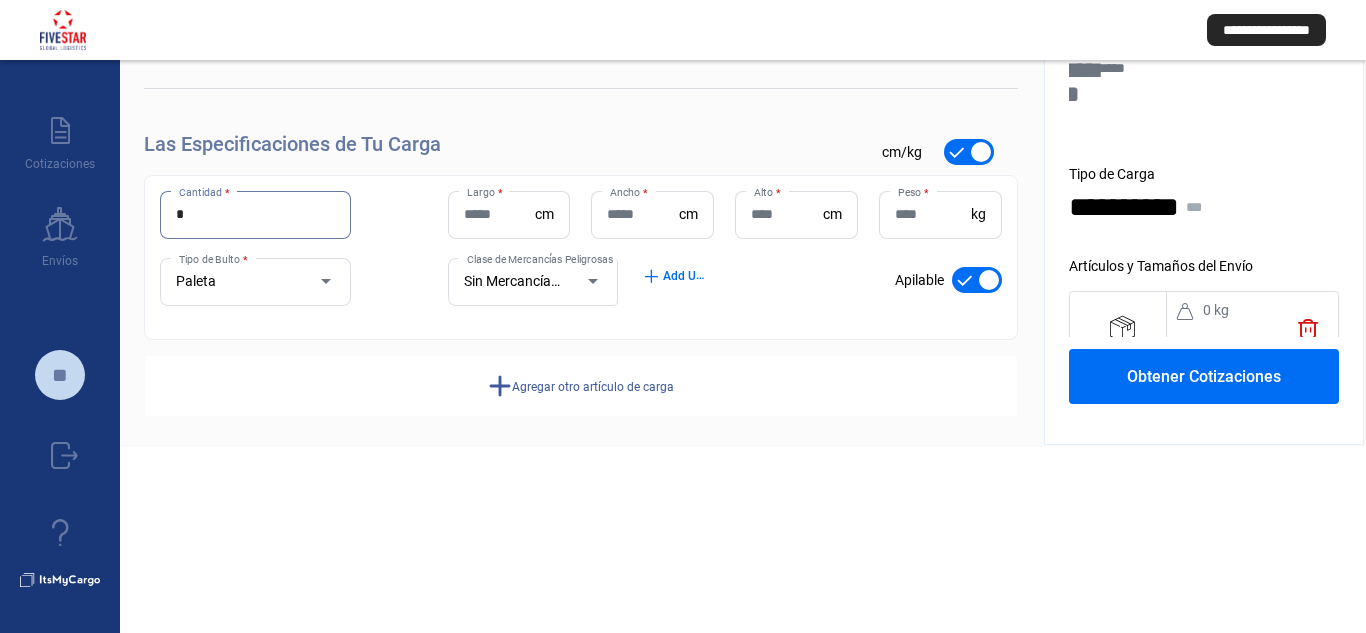 type on "*" 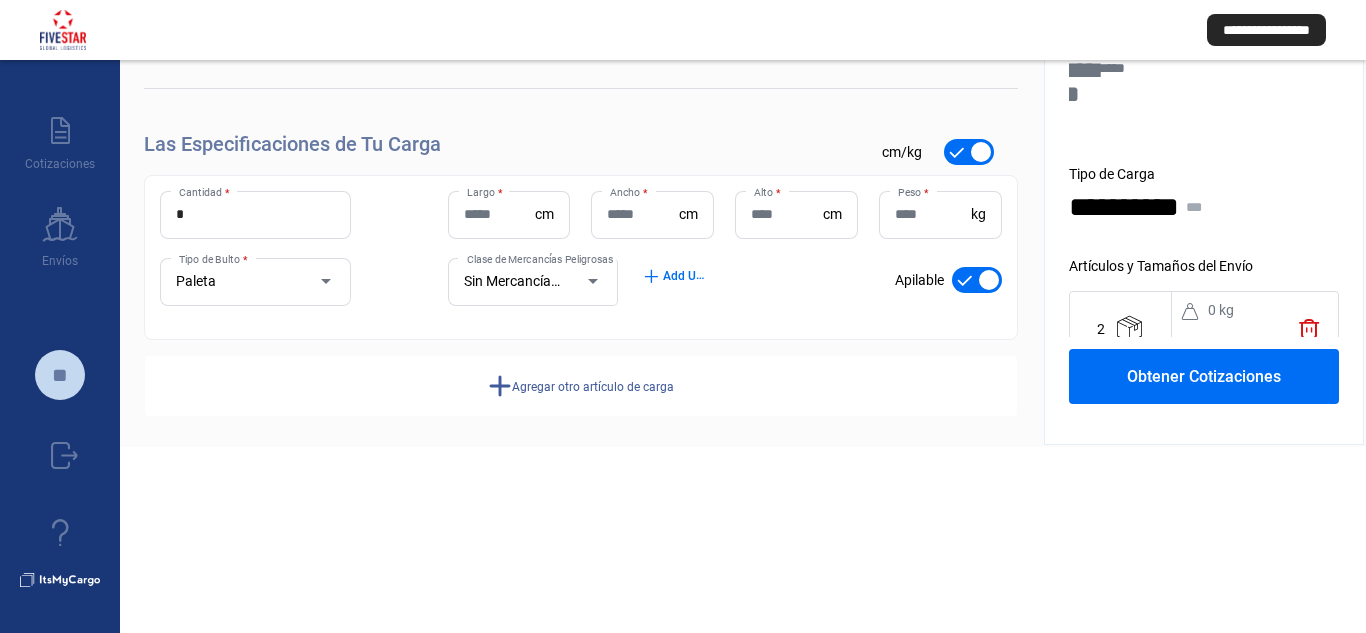 click on "Largo  * cm" 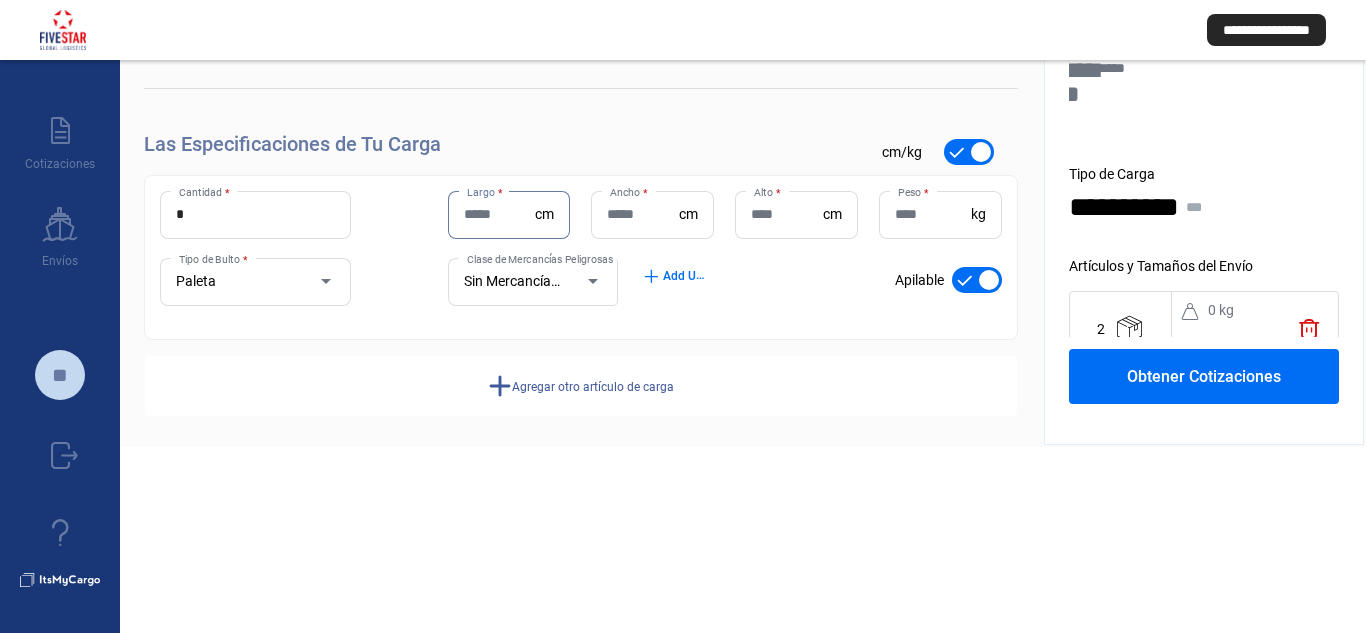 click on "Largo *" at bounding box center (500, 214) 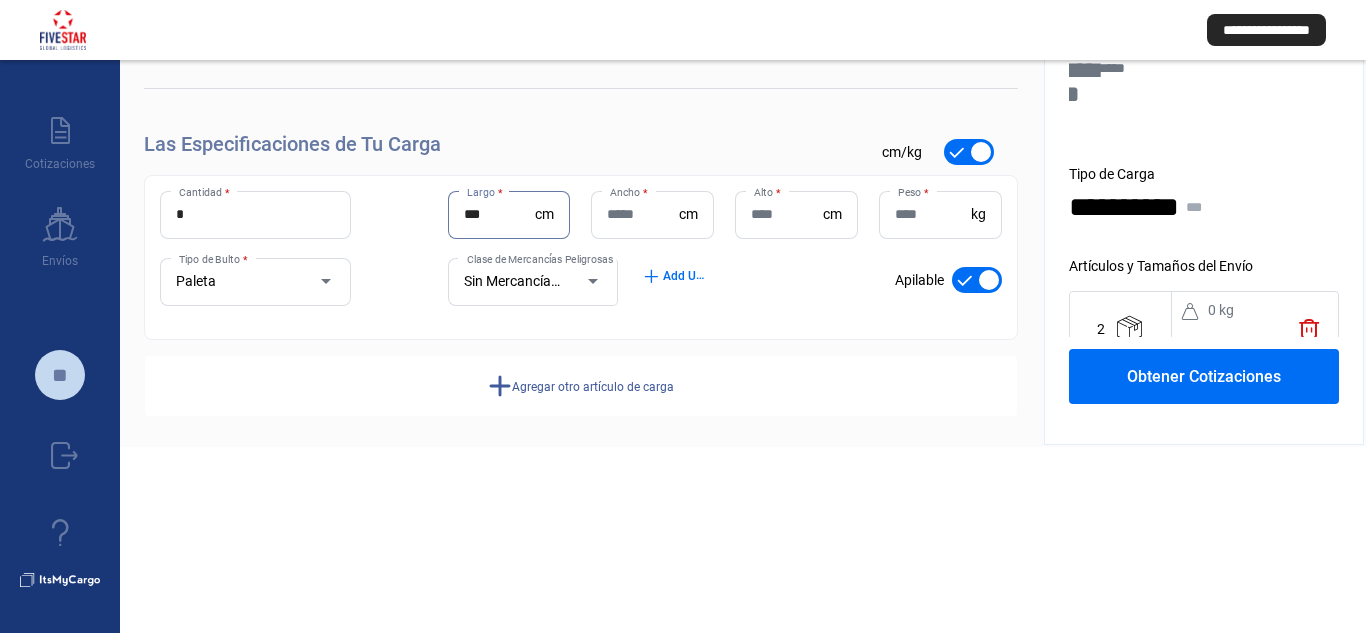 type on "***" 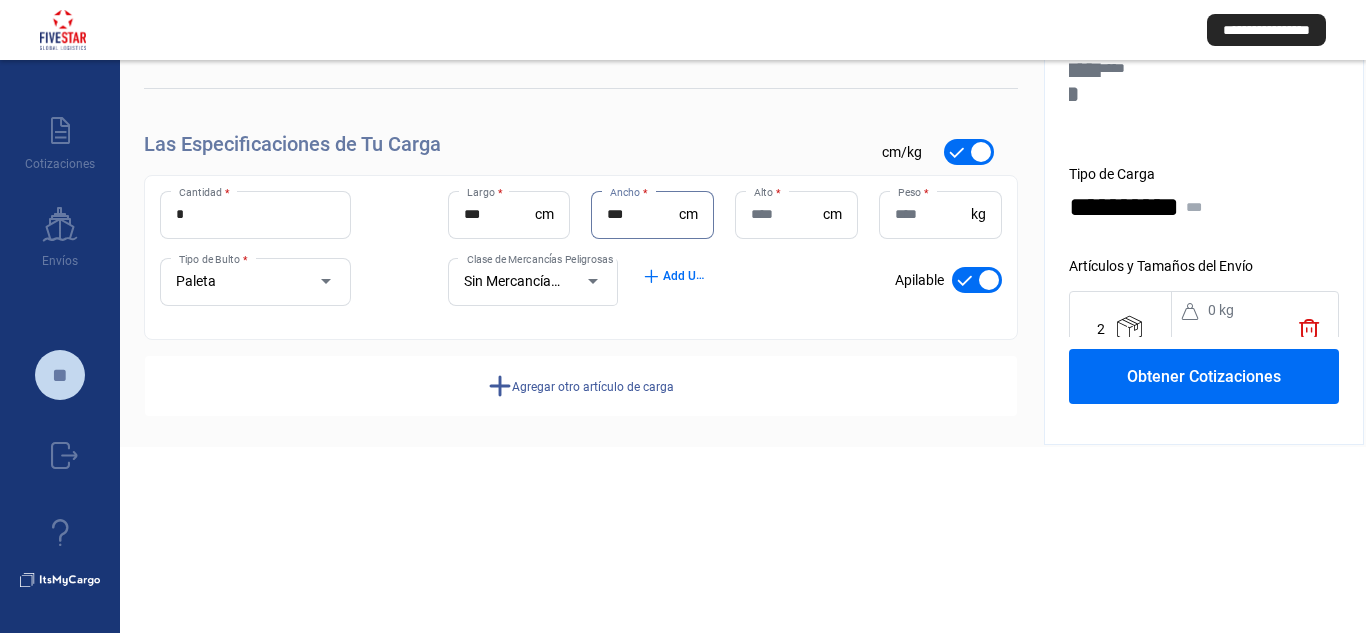 type on "***" 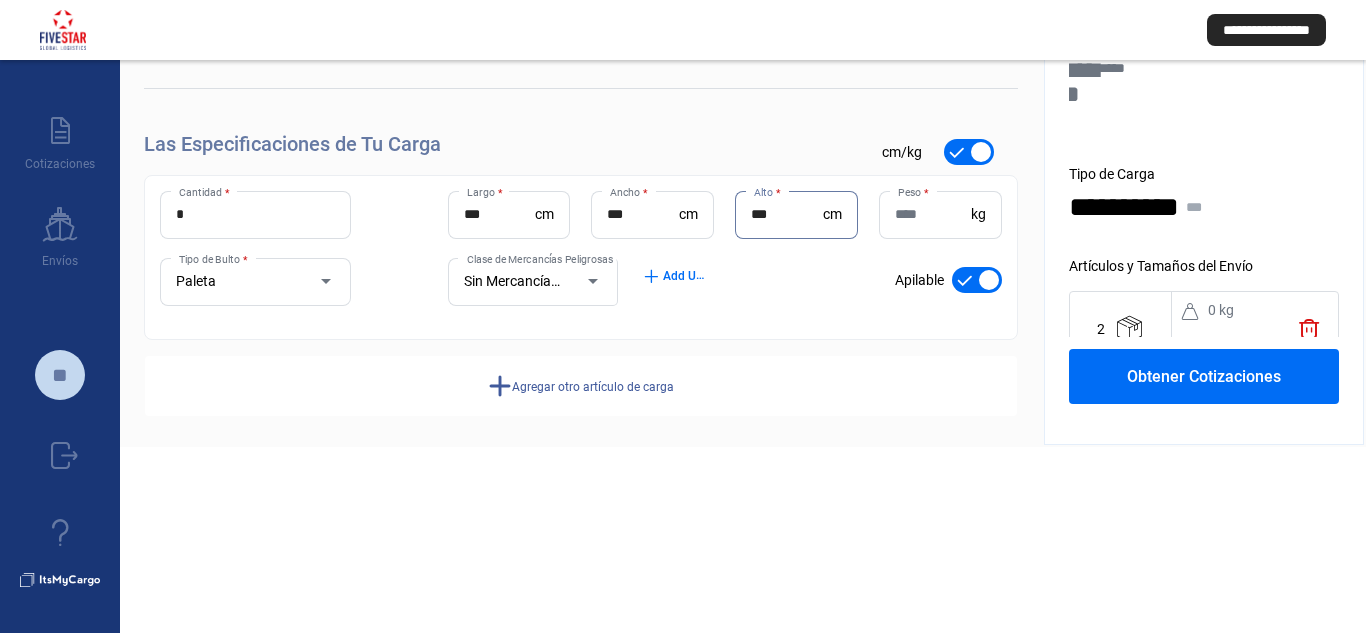 type on "***" 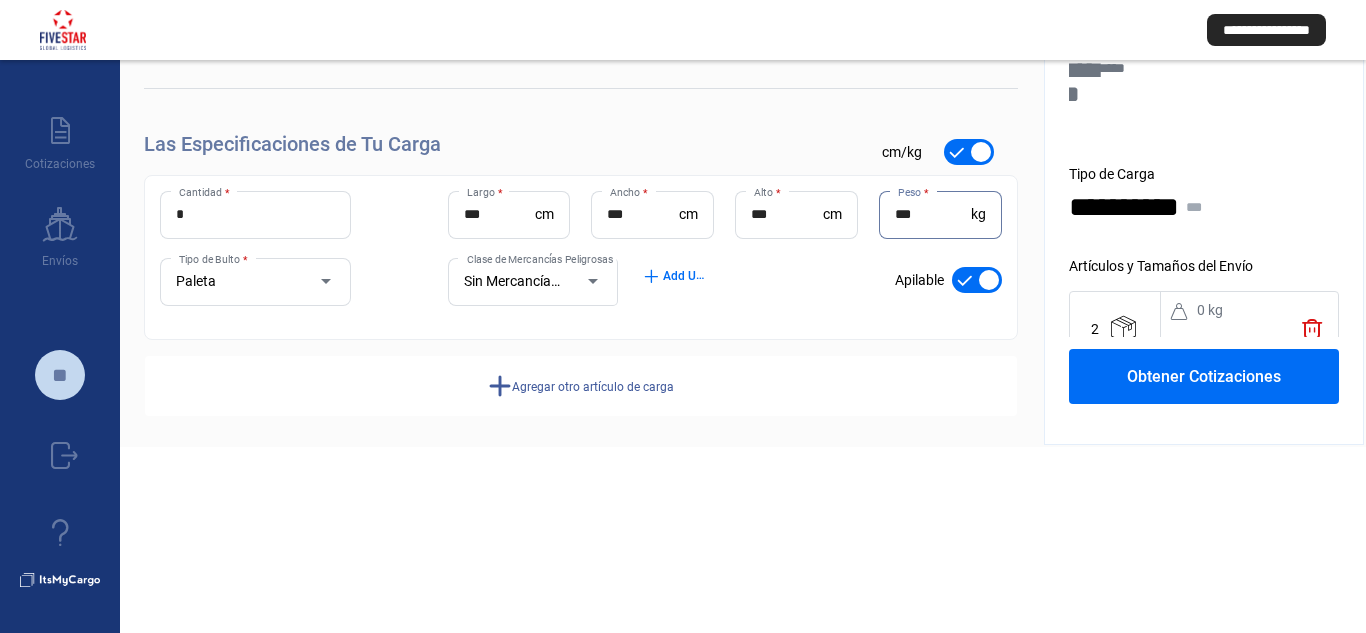 type on "***" 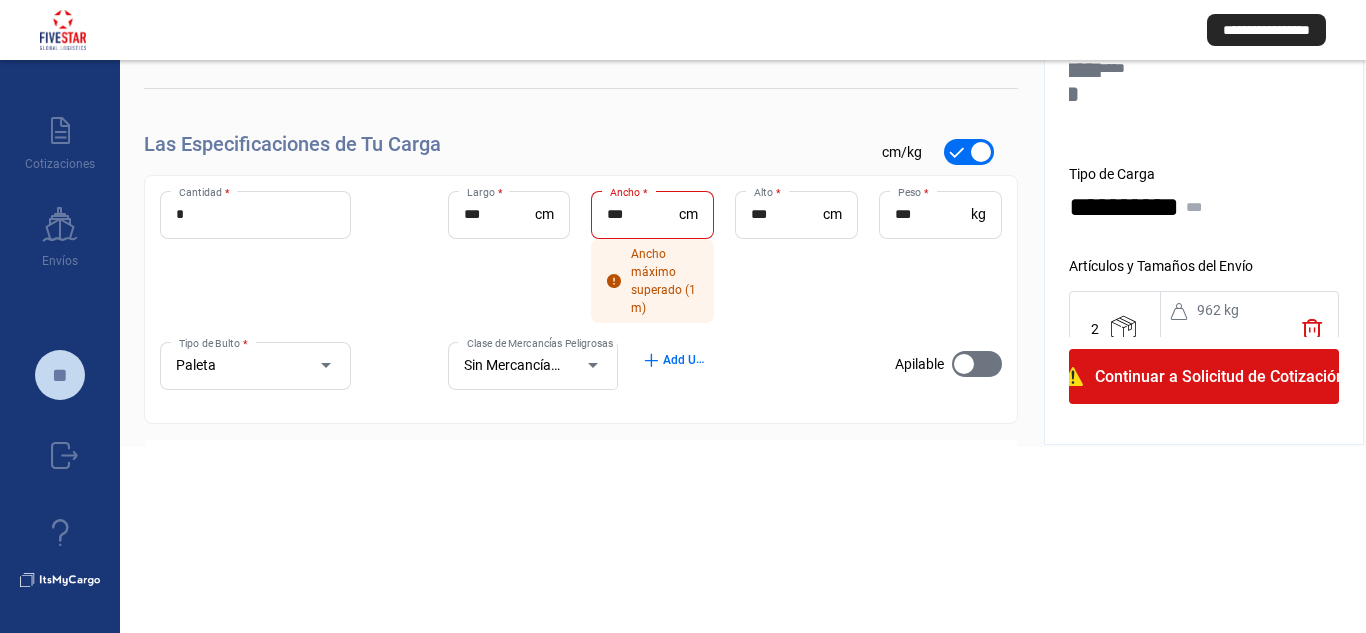 click on "*  Cantidad * *** Largo  * cm *** Ancho  * cm  Ancho máximo superado (1 m)  *** Alto  * cm *** Peso  * kg Paleta Tipo de Bulto * Sin Mercancías Peligrosas Clase de Mercancías Peligrosas add  Add UN Numbers check_mark    Apilable" 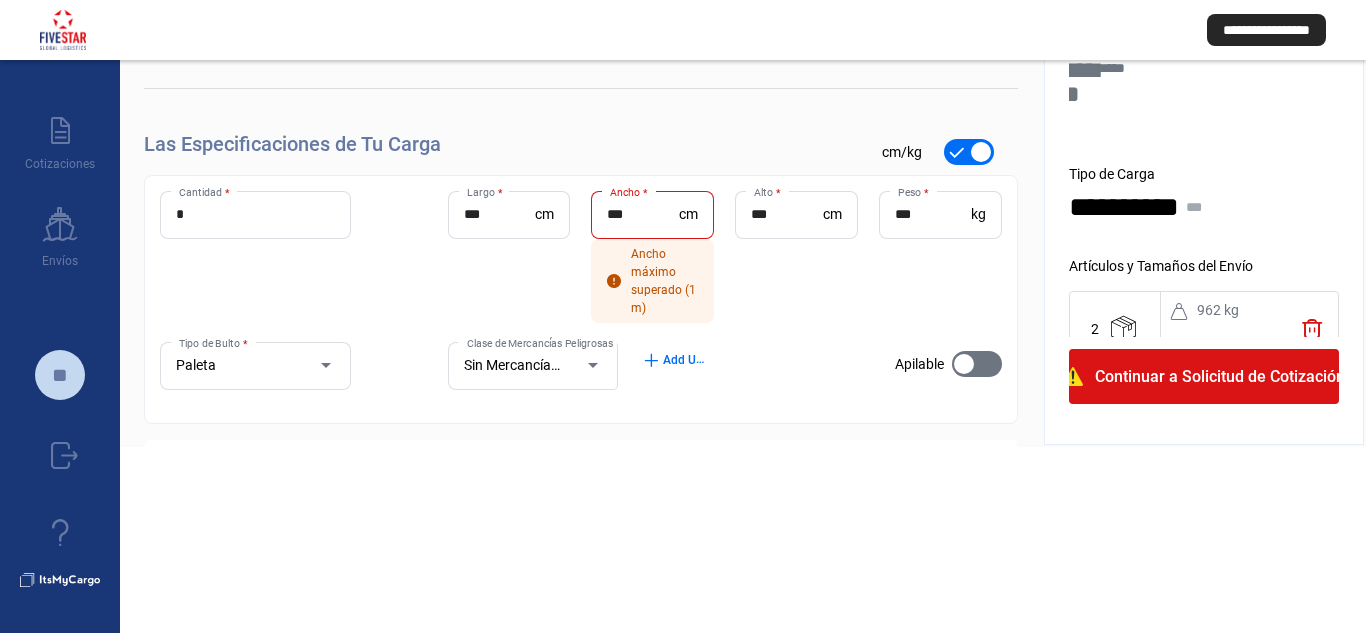 click on "***" at bounding box center (643, 214) 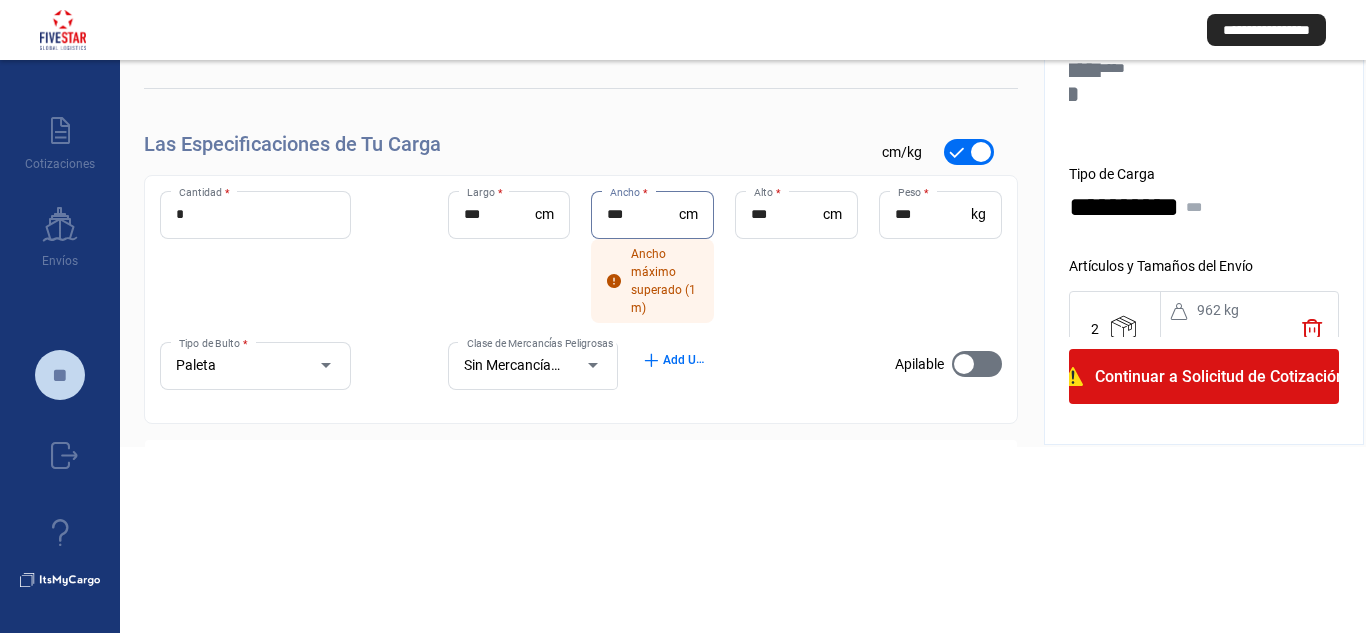 click on "***" at bounding box center [643, 214] 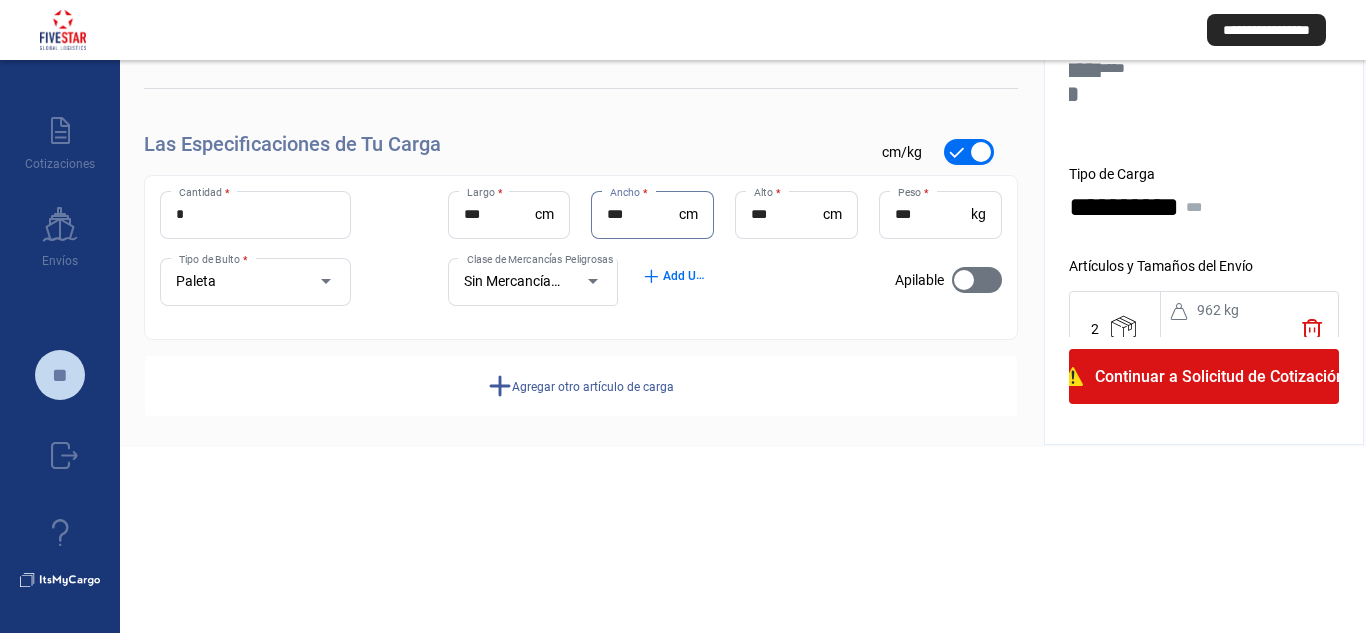 click on "***" at bounding box center [643, 214] 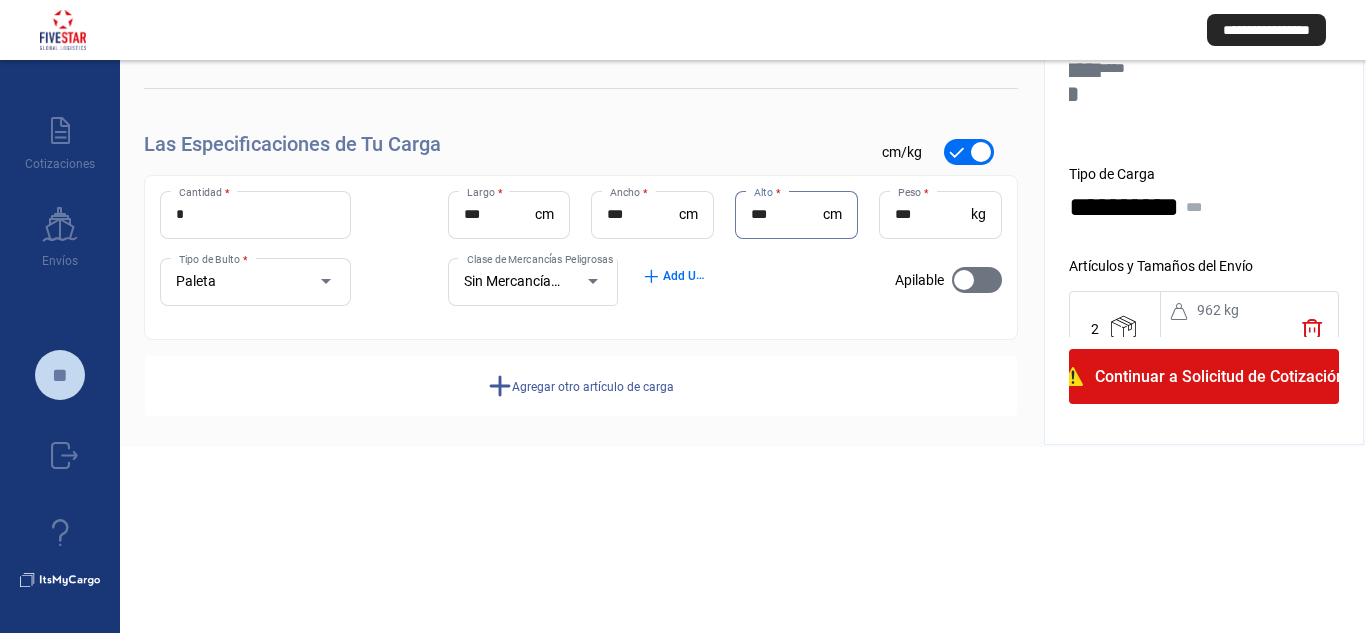 click on "***" at bounding box center (643, 214) 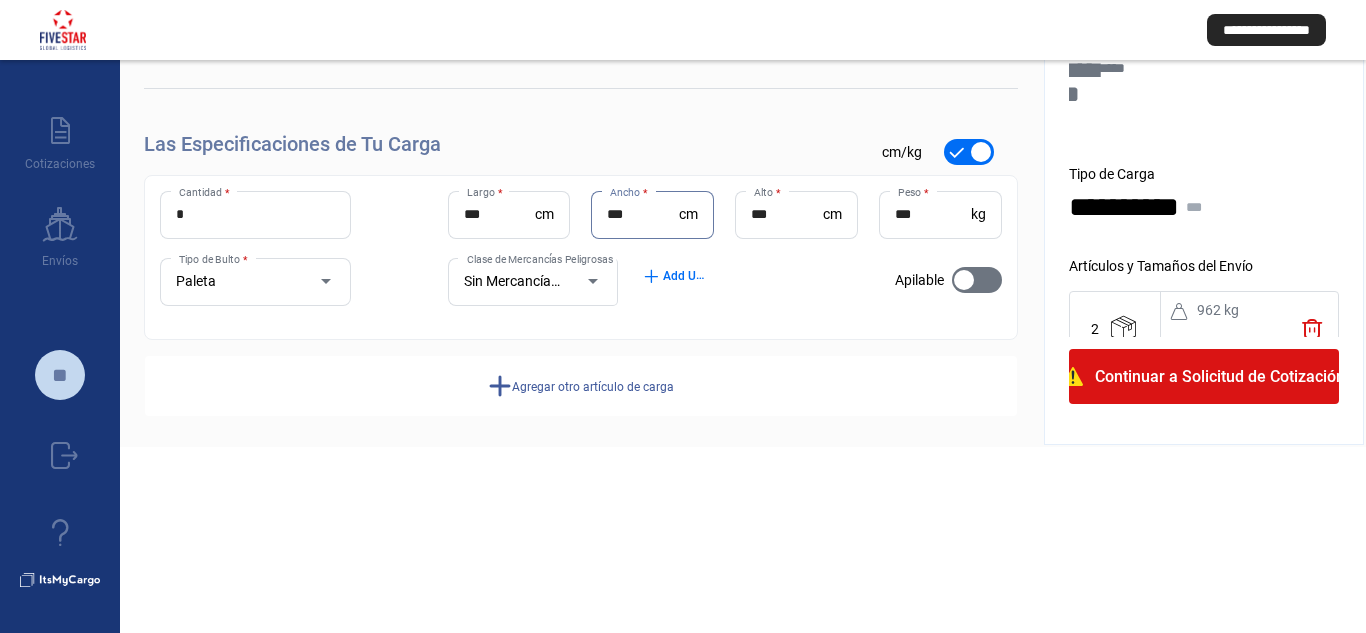 click on "***" at bounding box center [643, 214] 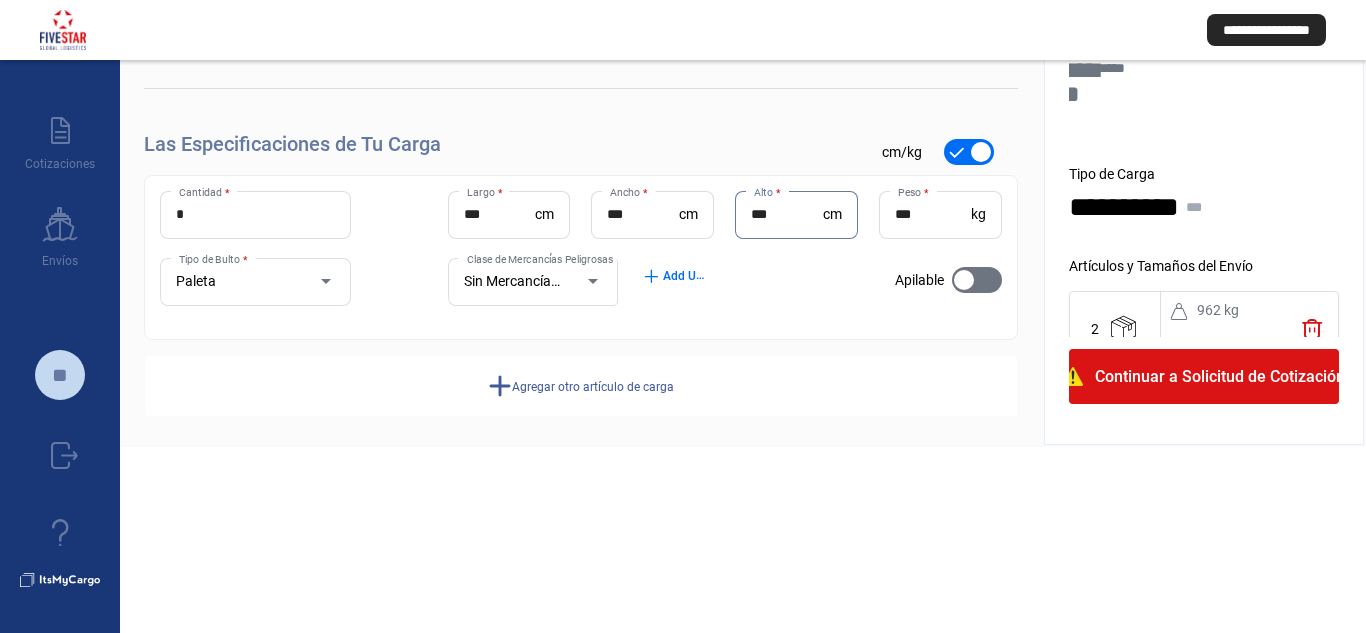 click on "***" at bounding box center [643, 214] 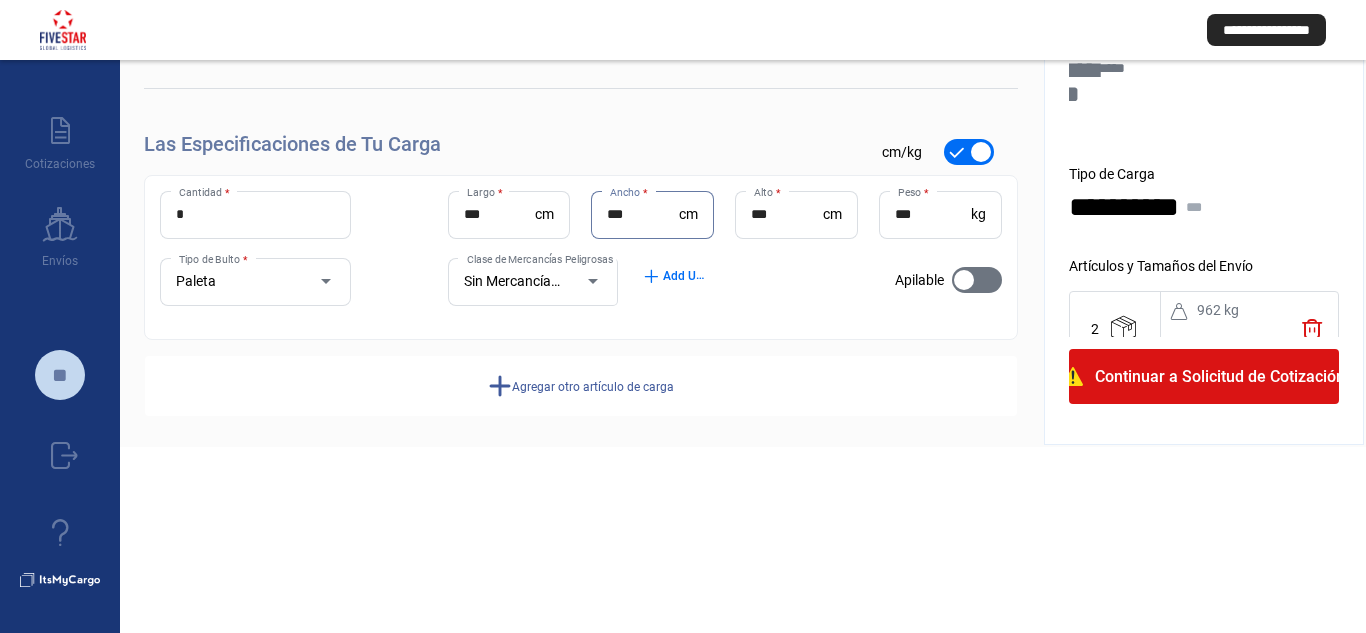 click on "***" at bounding box center [643, 214] 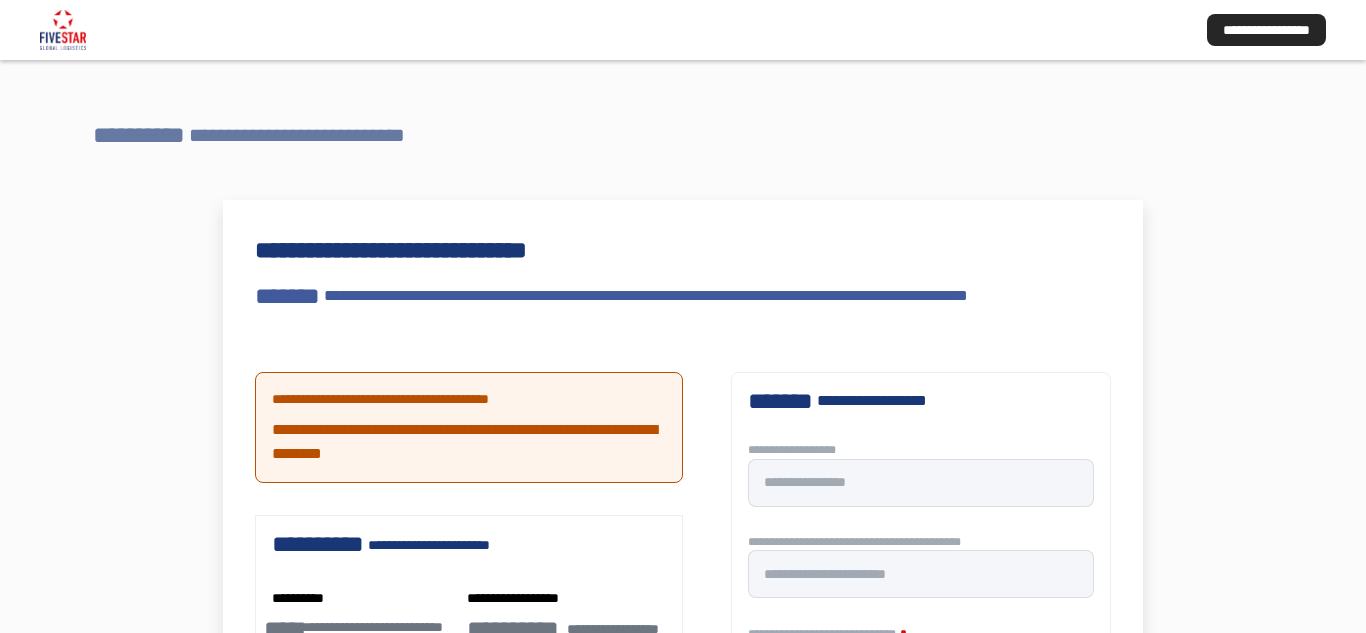 scroll, scrollTop: 0, scrollLeft: 0, axis: both 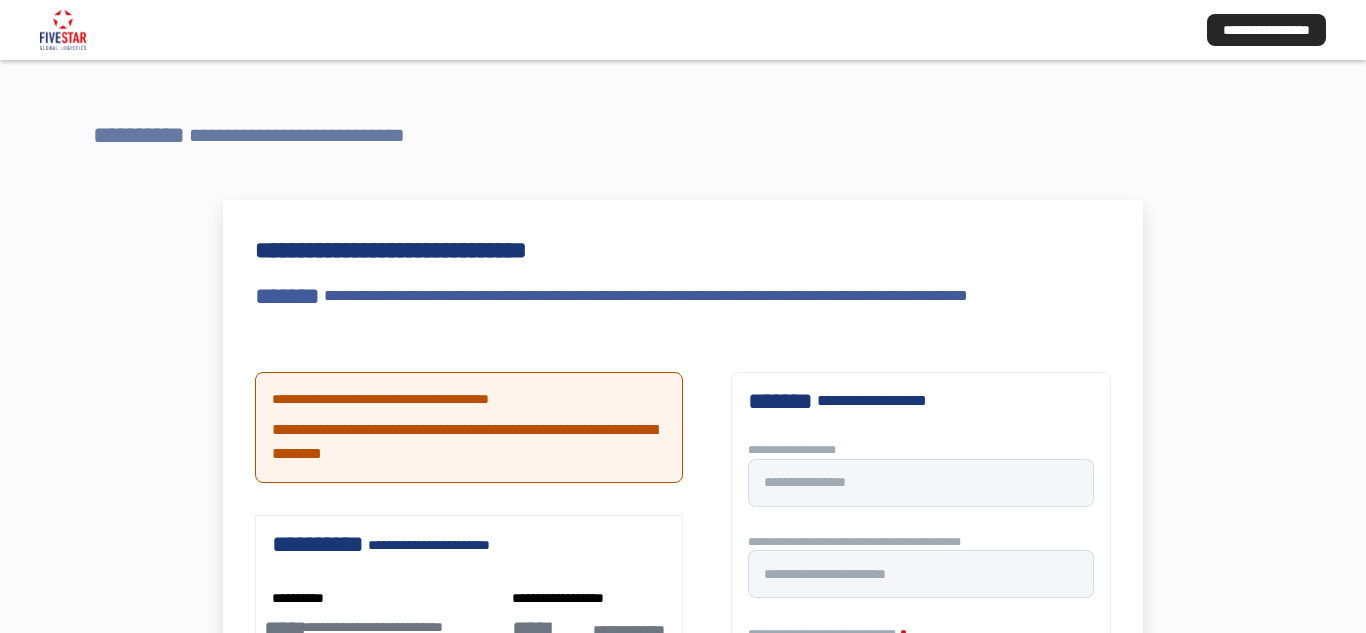 click on "**********" at bounding box center (139, 135) 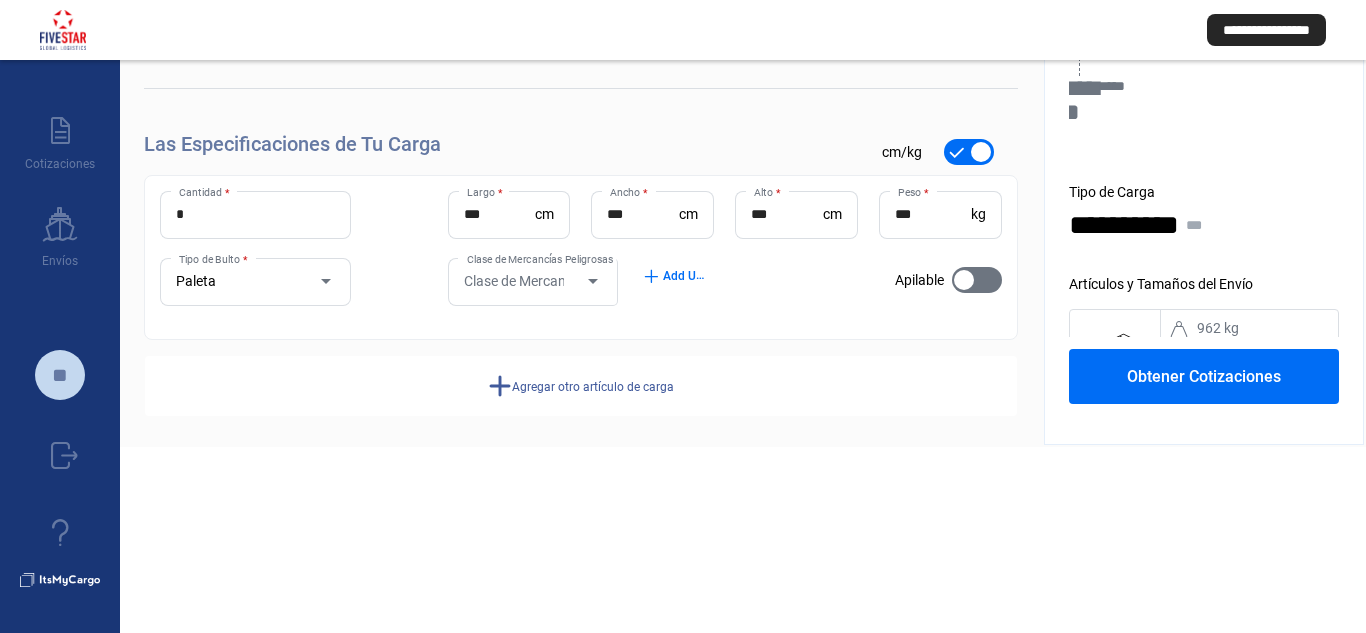 scroll, scrollTop: 0, scrollLeft: 0, axis: both 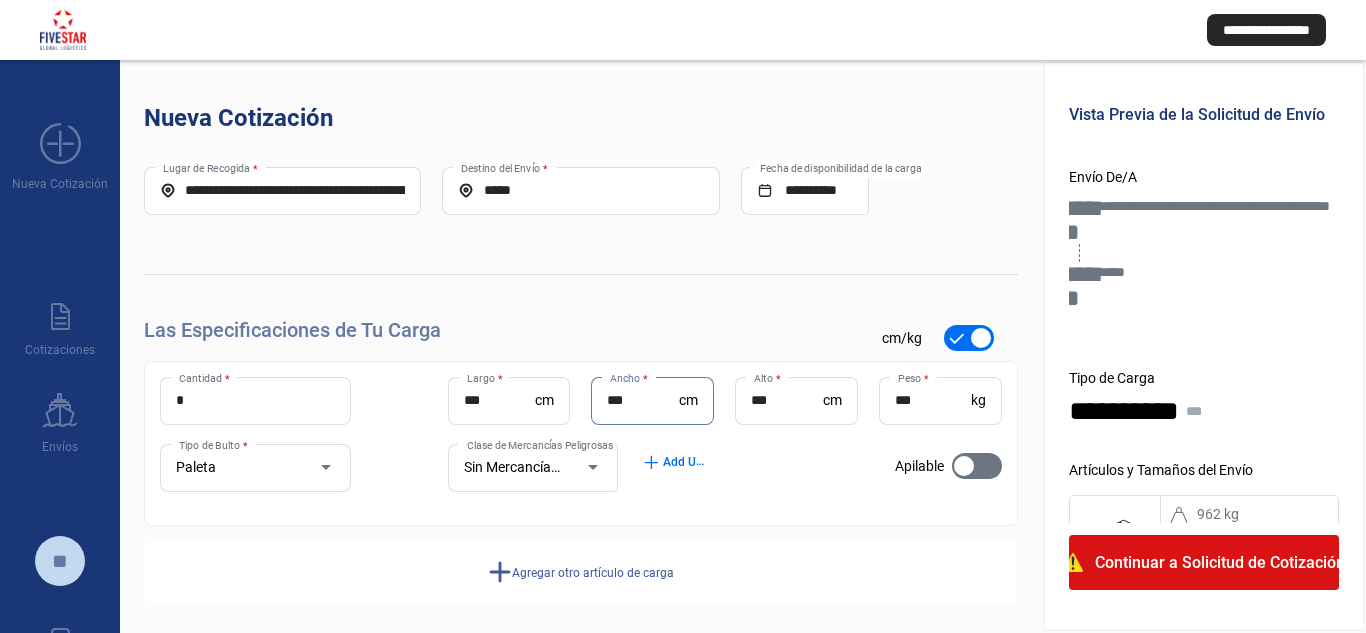 drag, startPoint x: 675, startPoint y: 411, endPoint x: 605, endPoint y: 415, distance: 70.11419 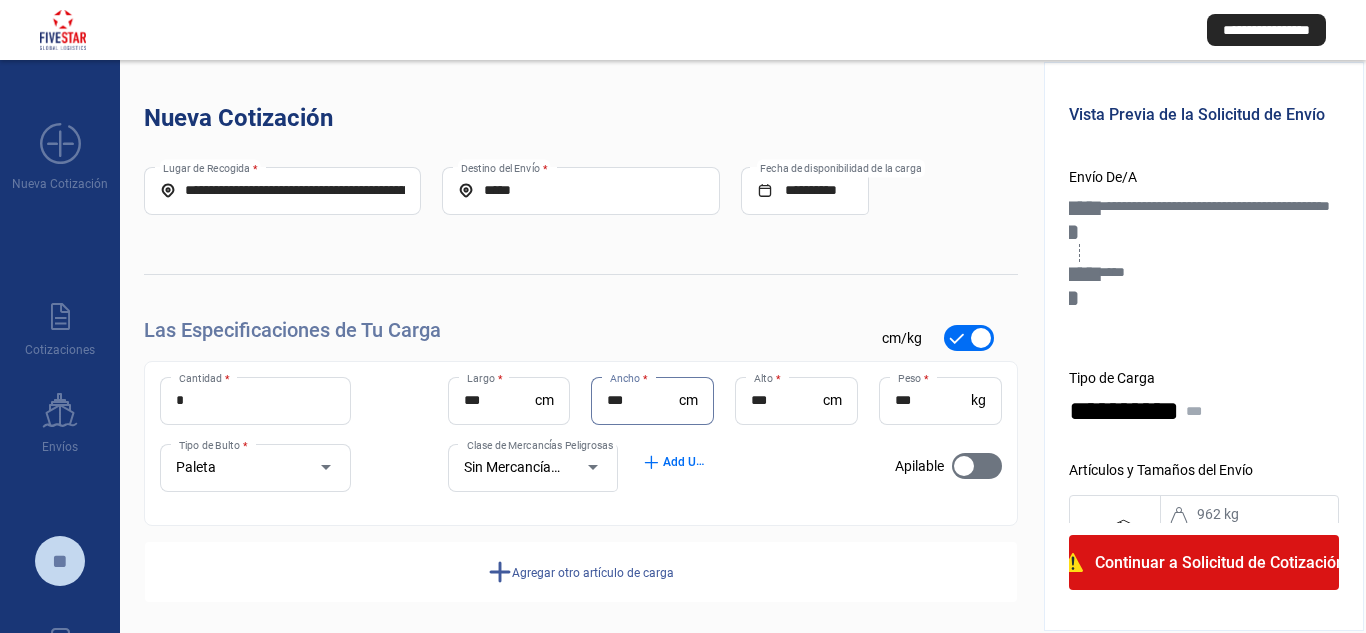 type on "***" 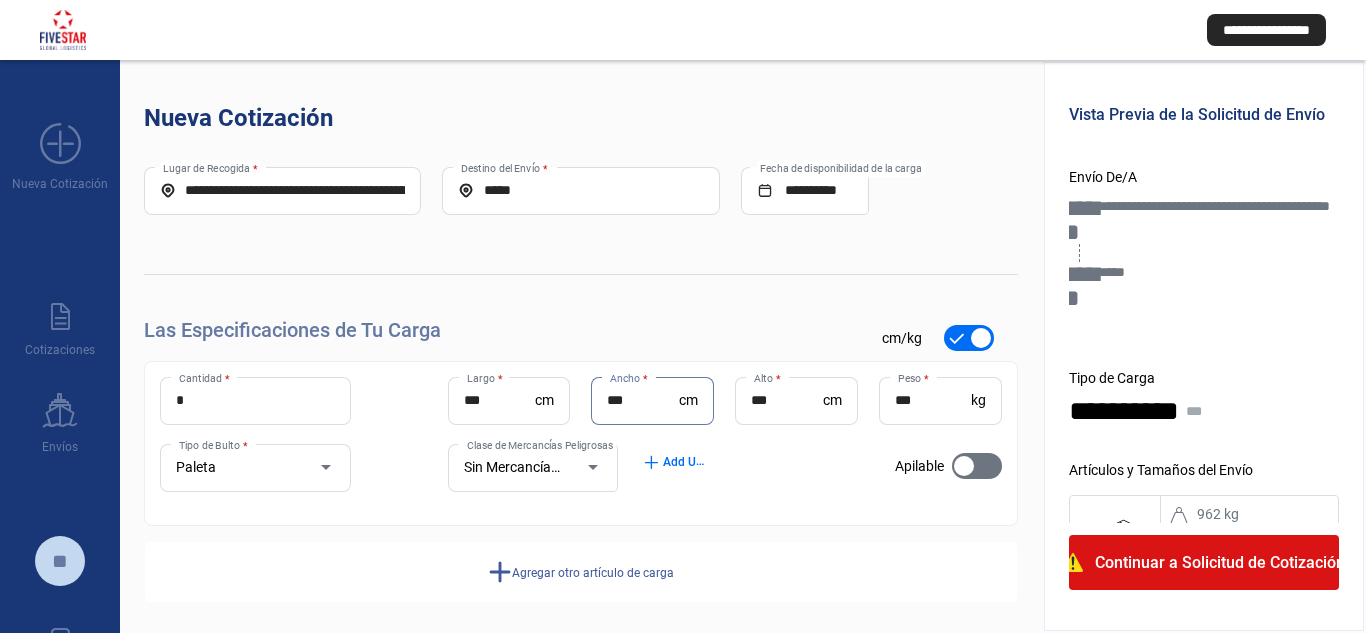 click on "***" at bounding box center [787, 400] 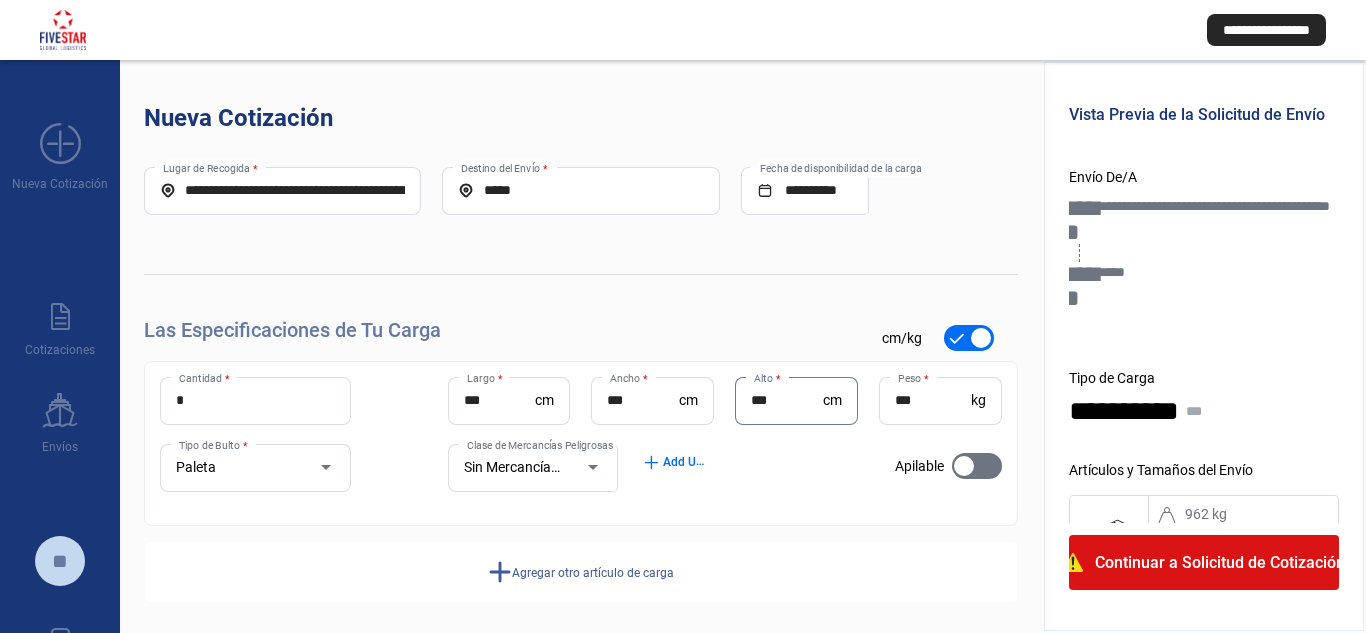 click on "Continuar a Solicitud de Cotización" 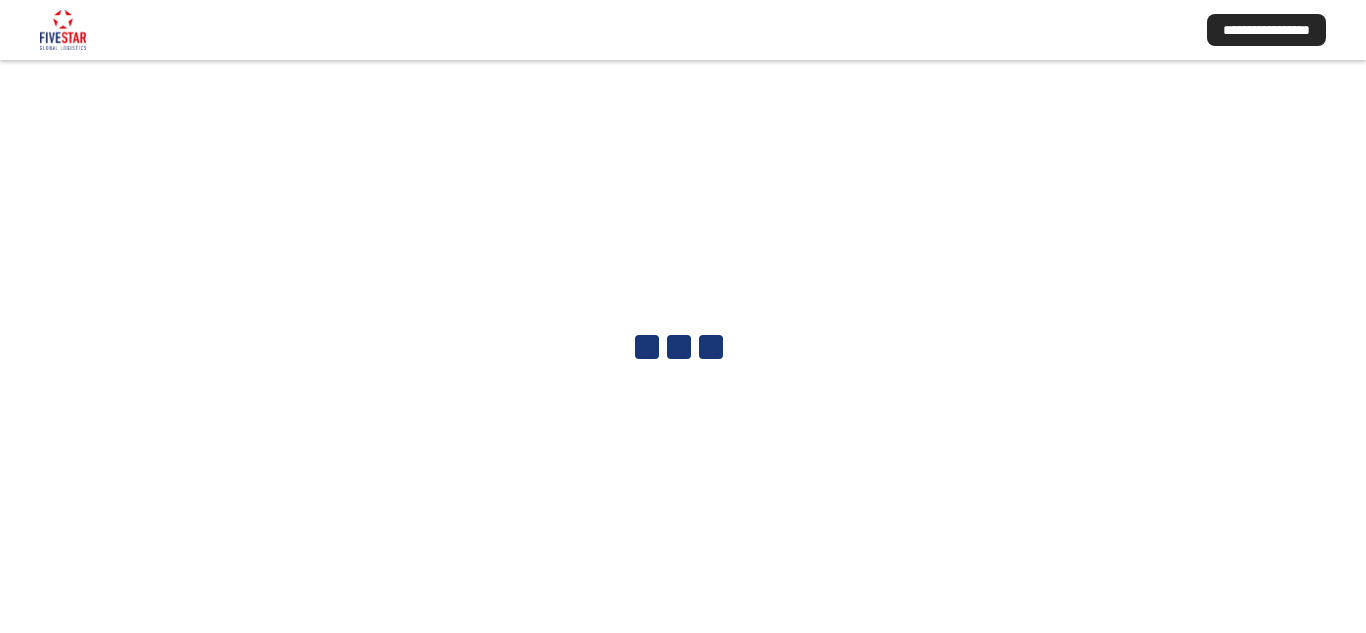 scroll, scrollTop: 0, scrollLeft: 0, axis: both 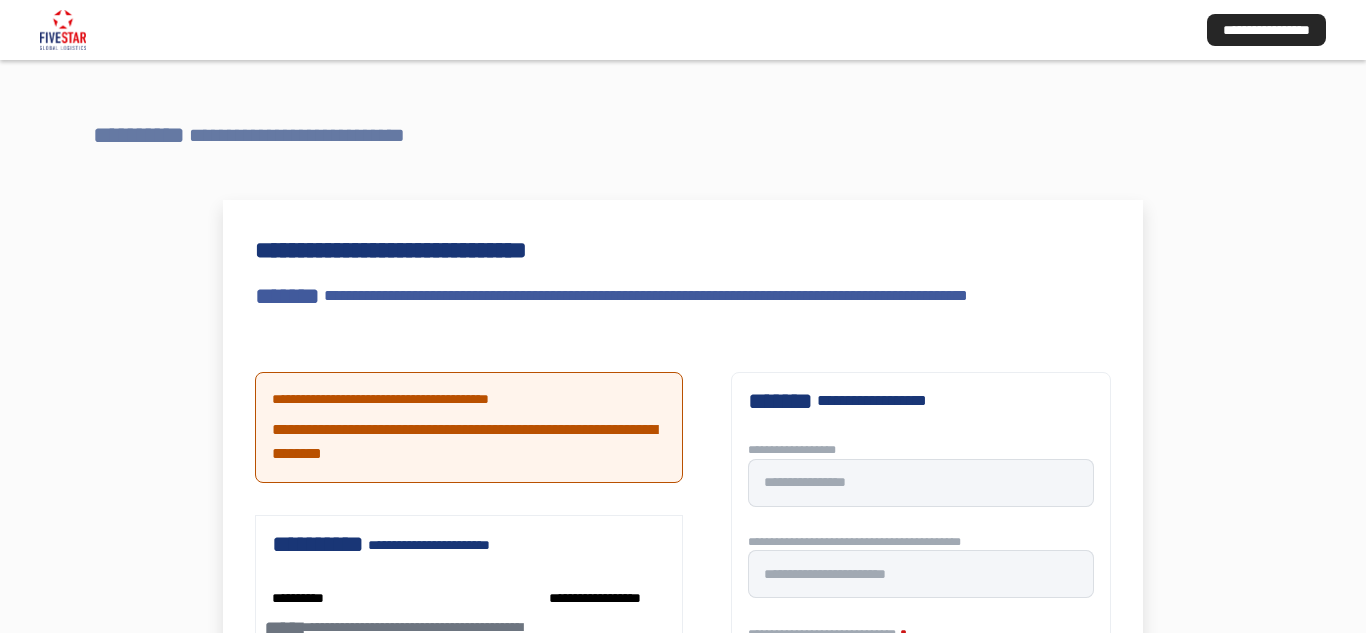 click on "**********" at bounding box center (302, 135) 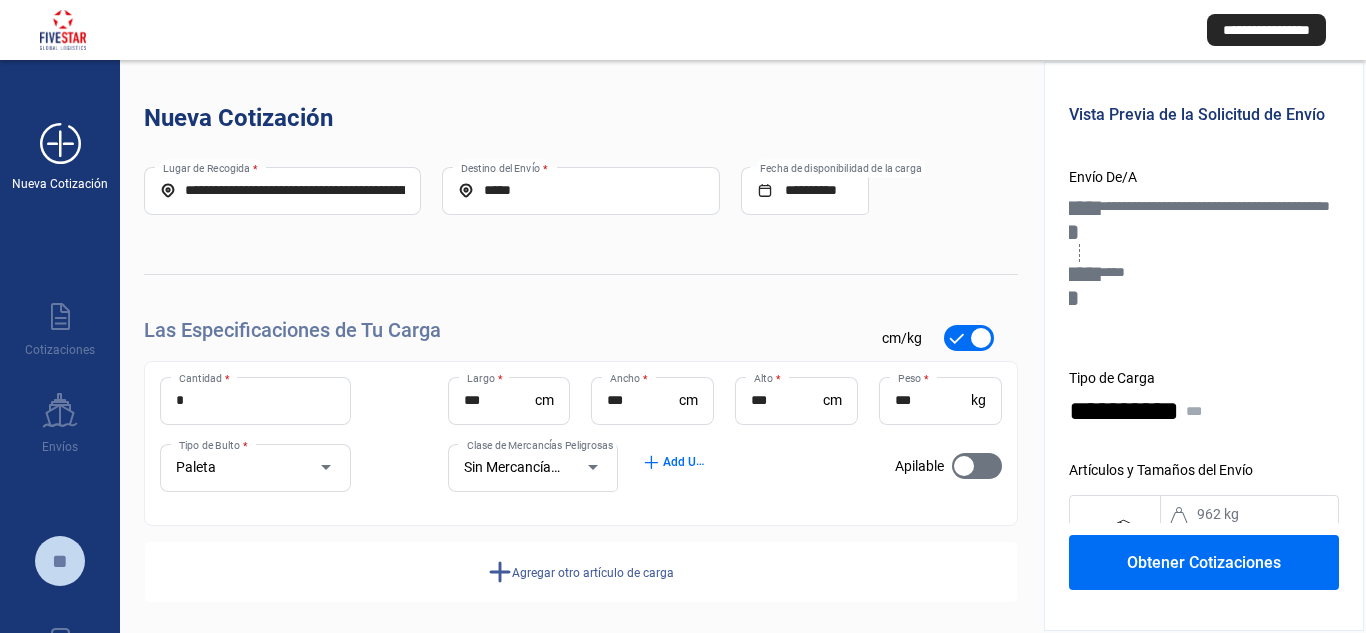 click on "add_new" at bounding box center (60, 144) 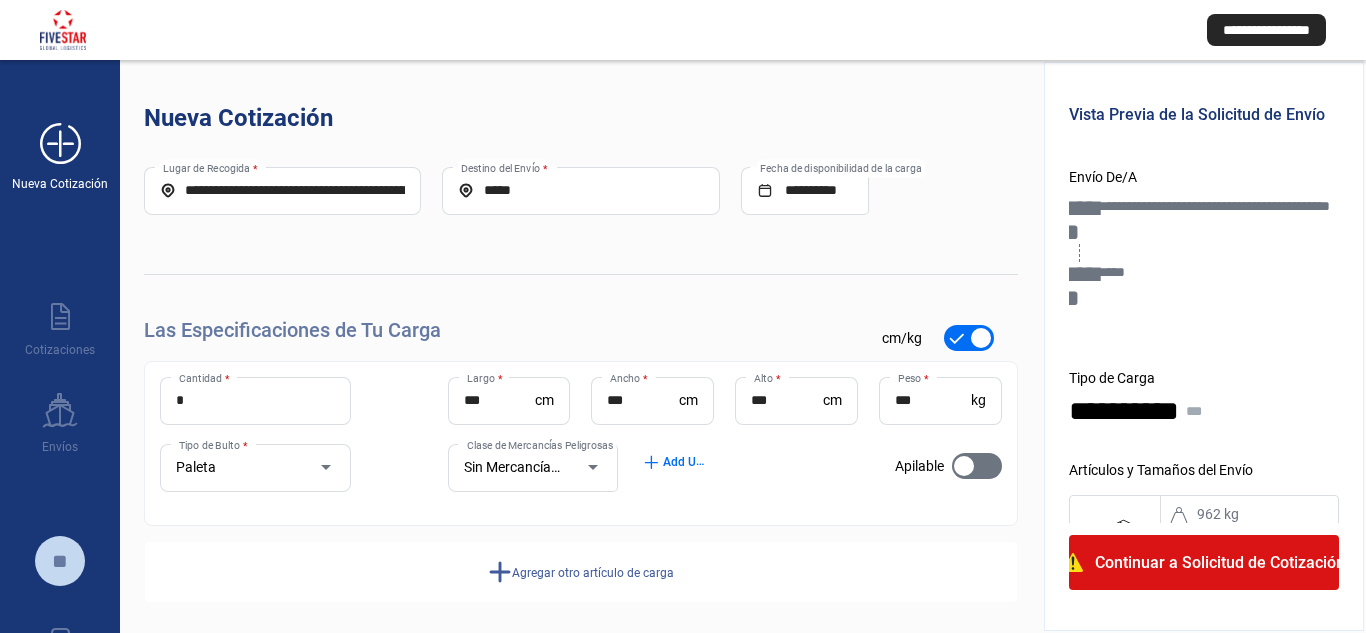 click on "add_new" at bounding box center (60, 144) 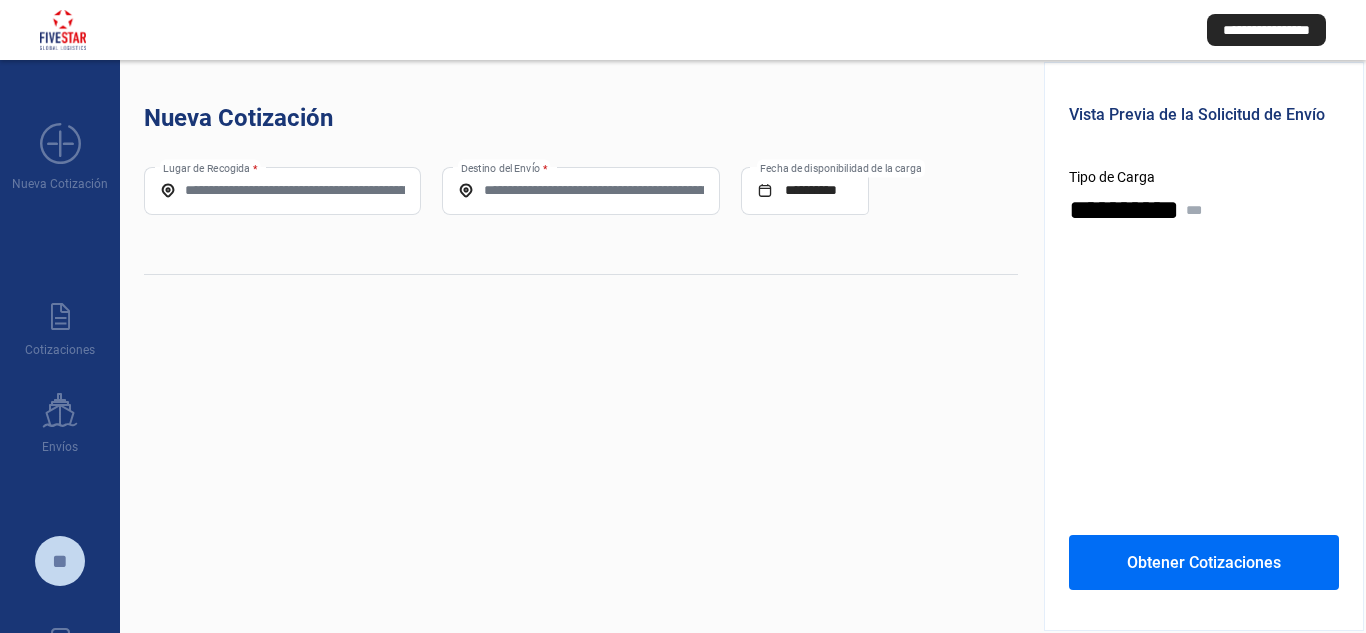 click on "Lugar de Recogida *" at bounding box center [282, 190] 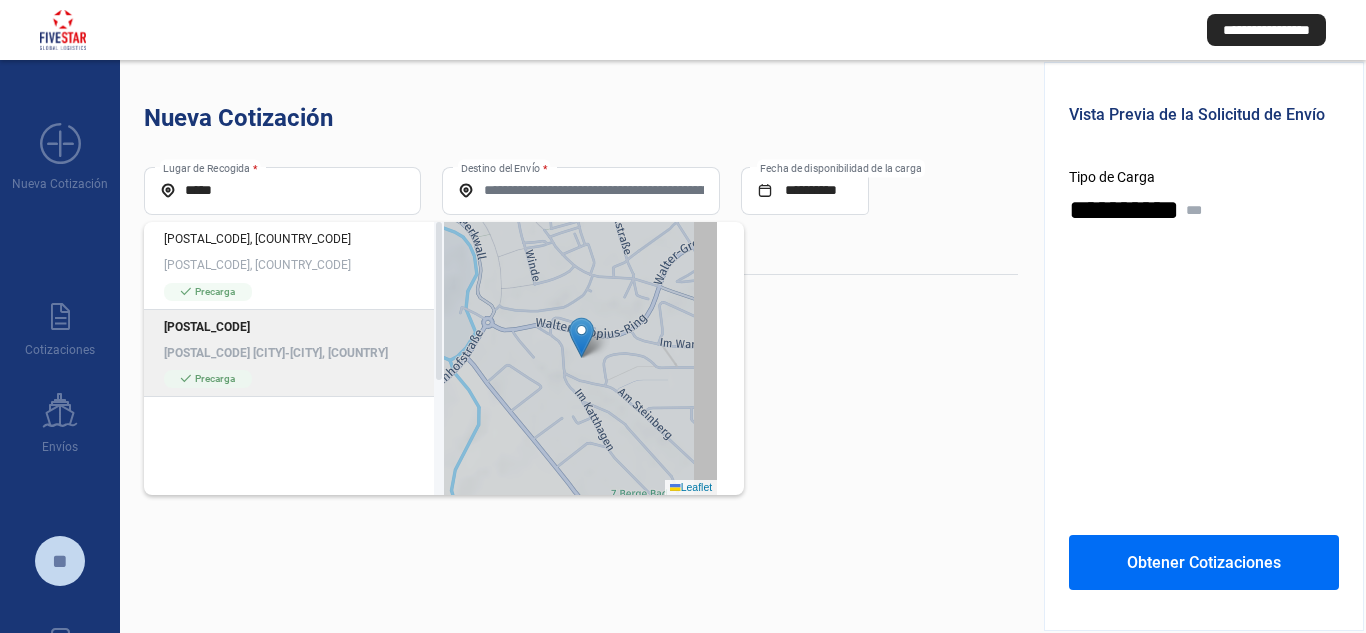 click on "31061 31061 Alfeld-Freden, Germany" 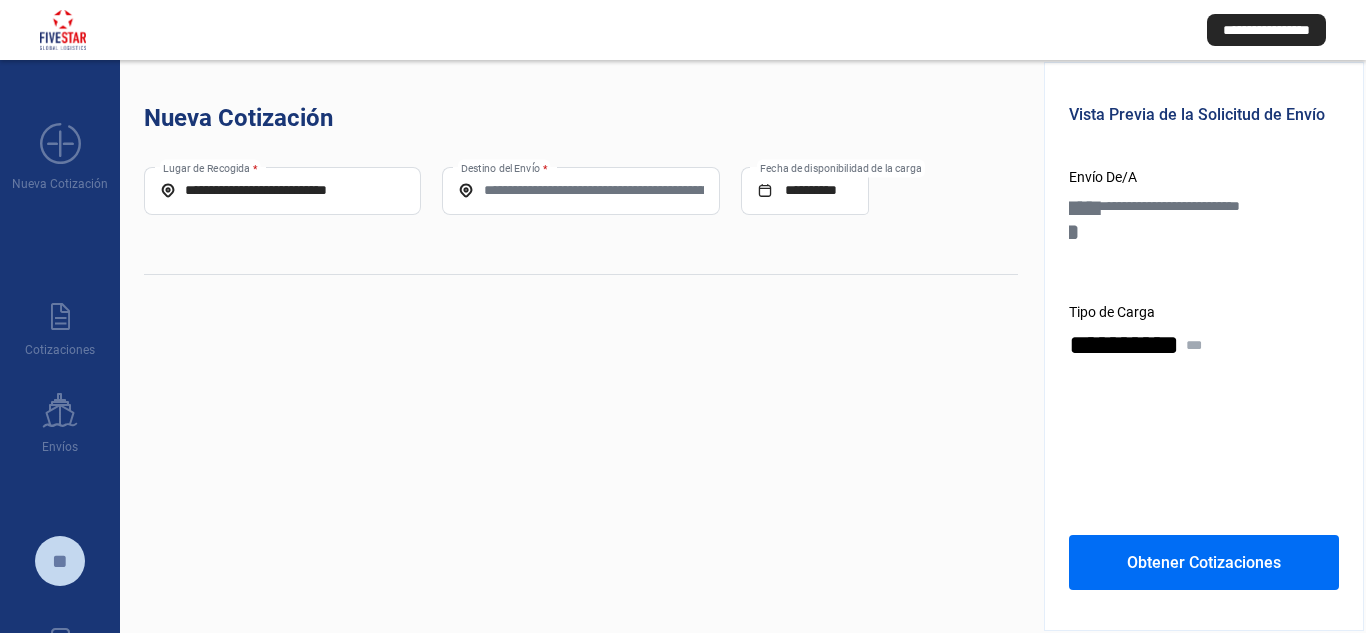click on "Destino del Envío *" 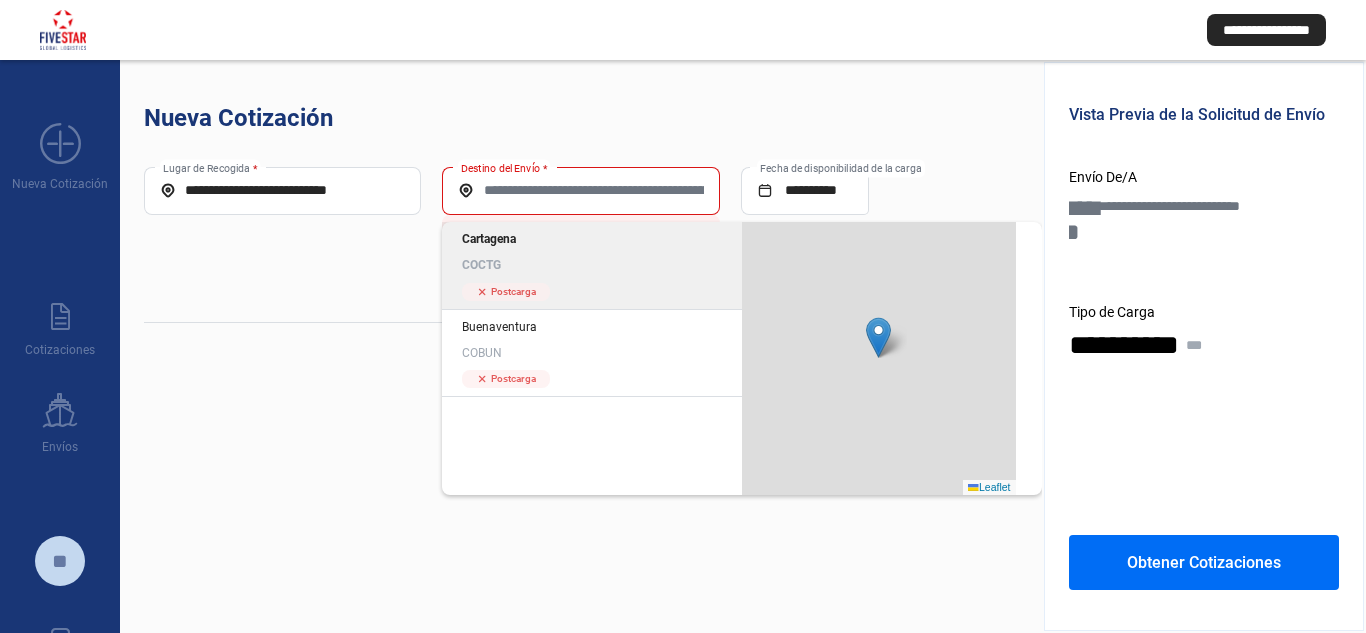 click on "Cartagena" 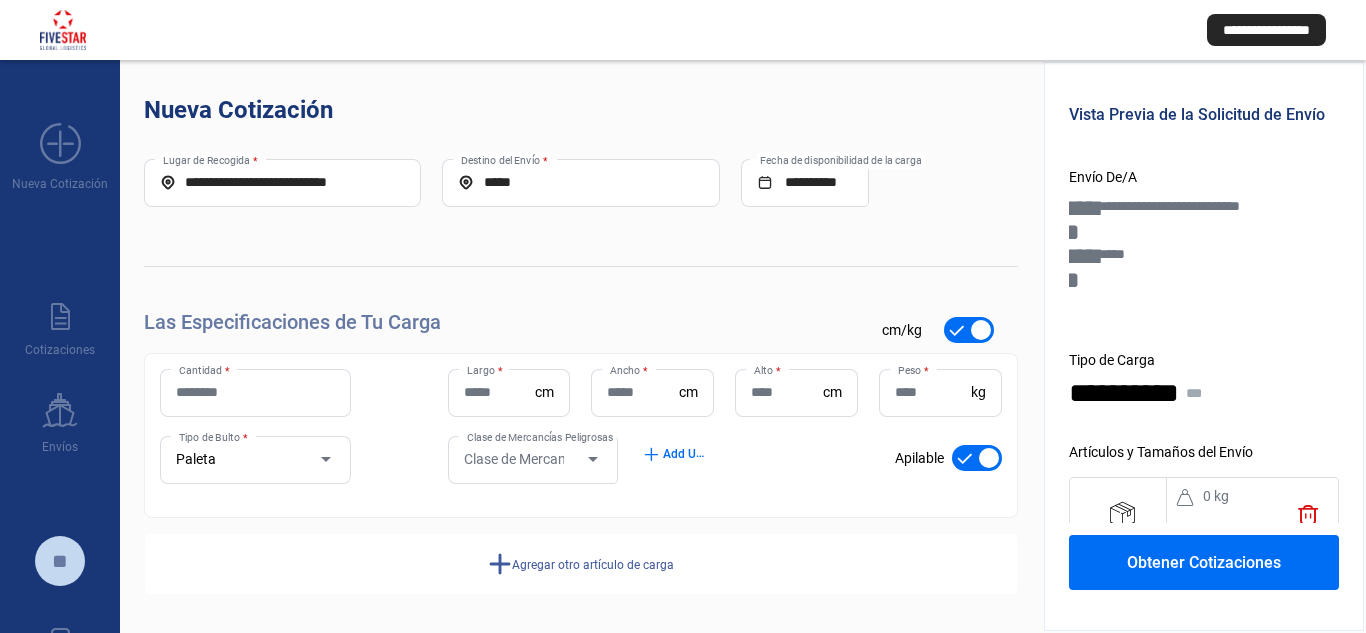 scroll, scrollTop: 10, scrollLeft: 0, axis: vertical 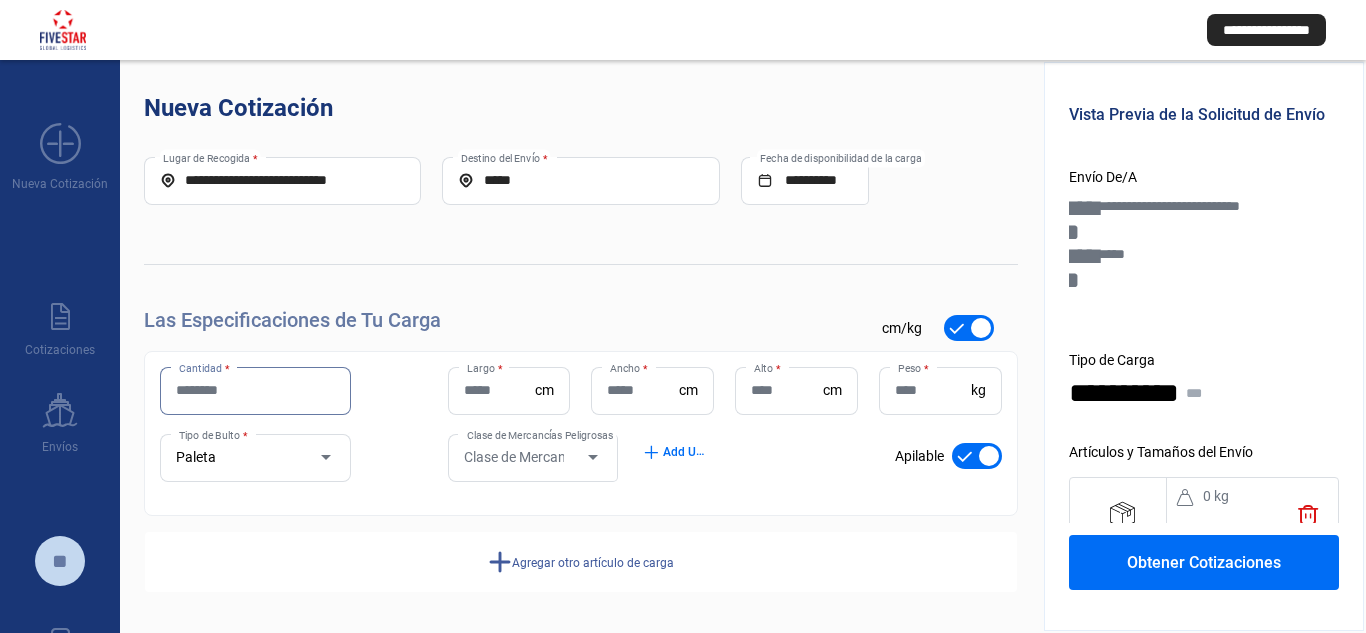 click on "Cantidad *" at bounding box center [255, 390] 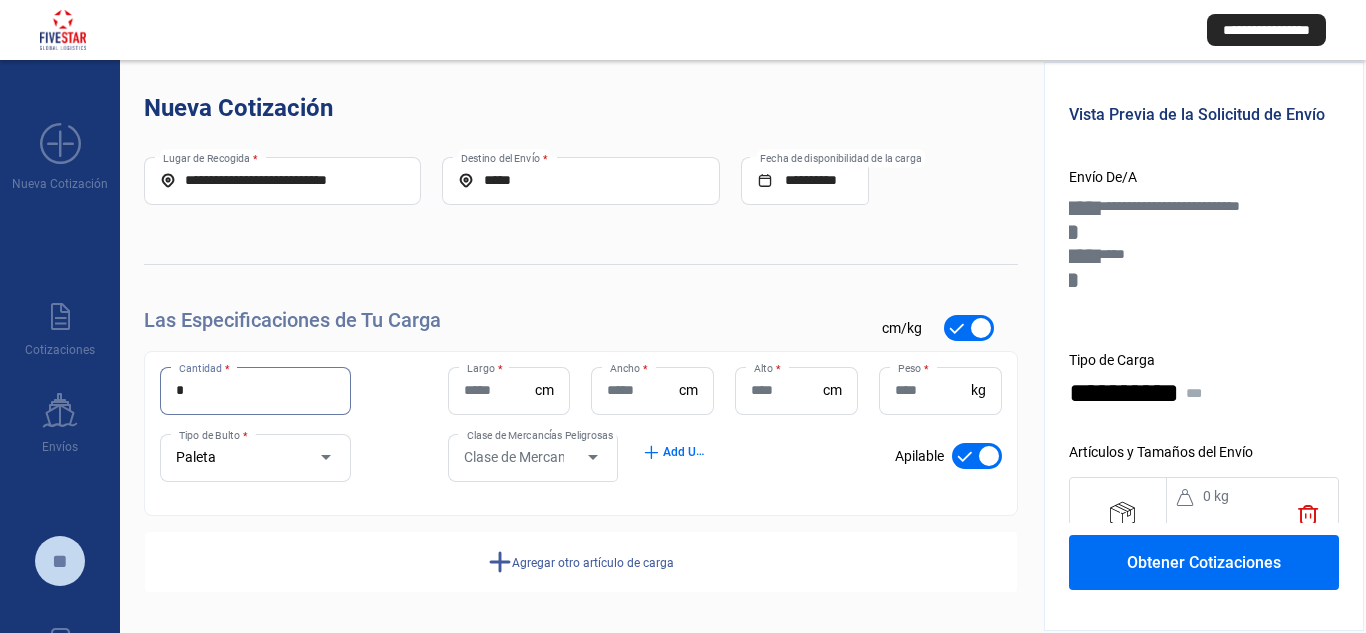 type on "*" 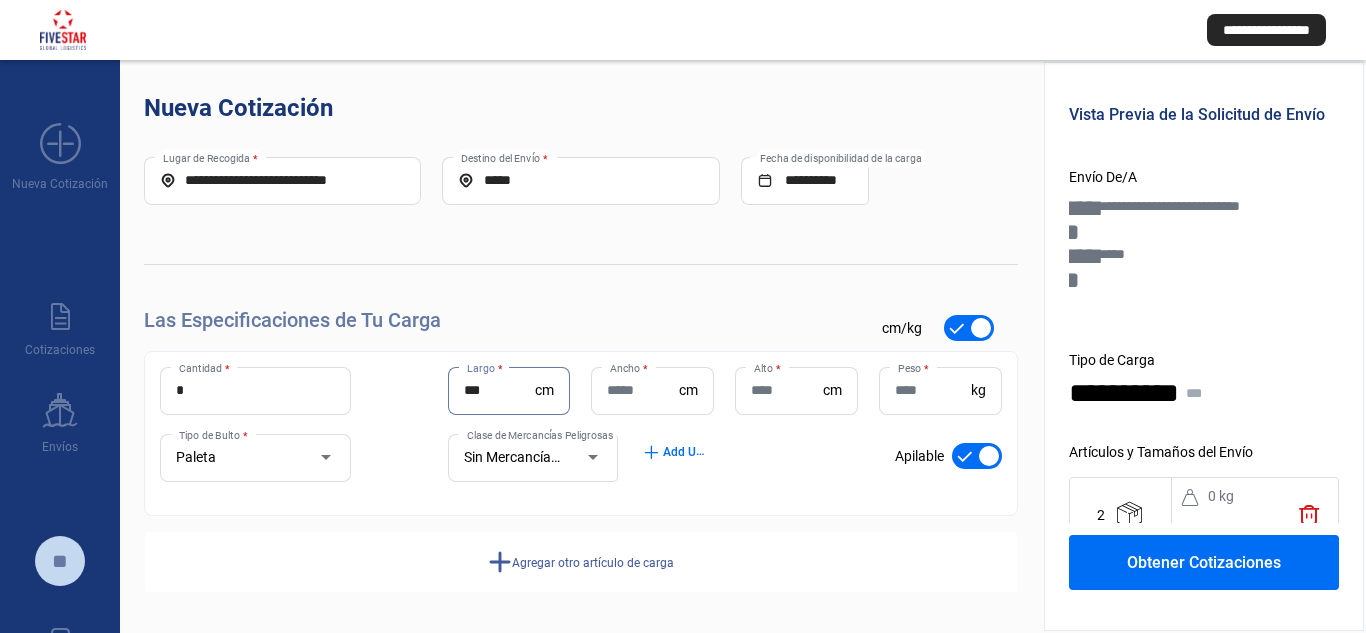 type on "***" 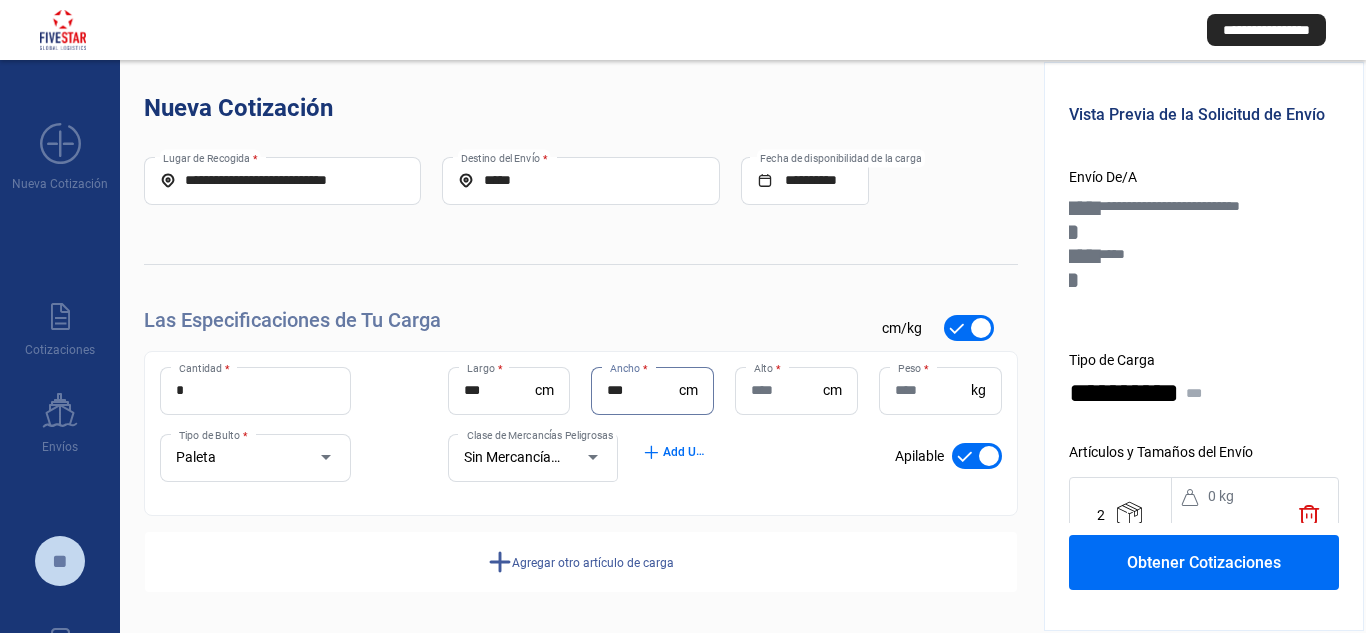 type on "***" 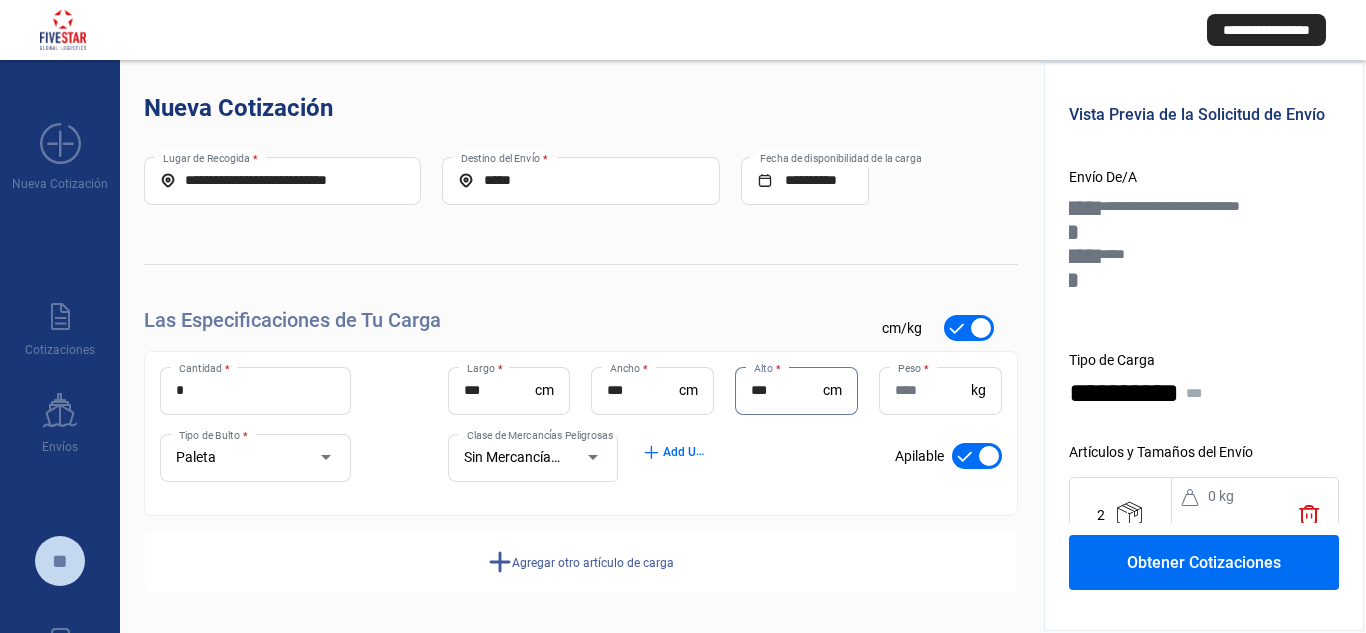 type on "***" 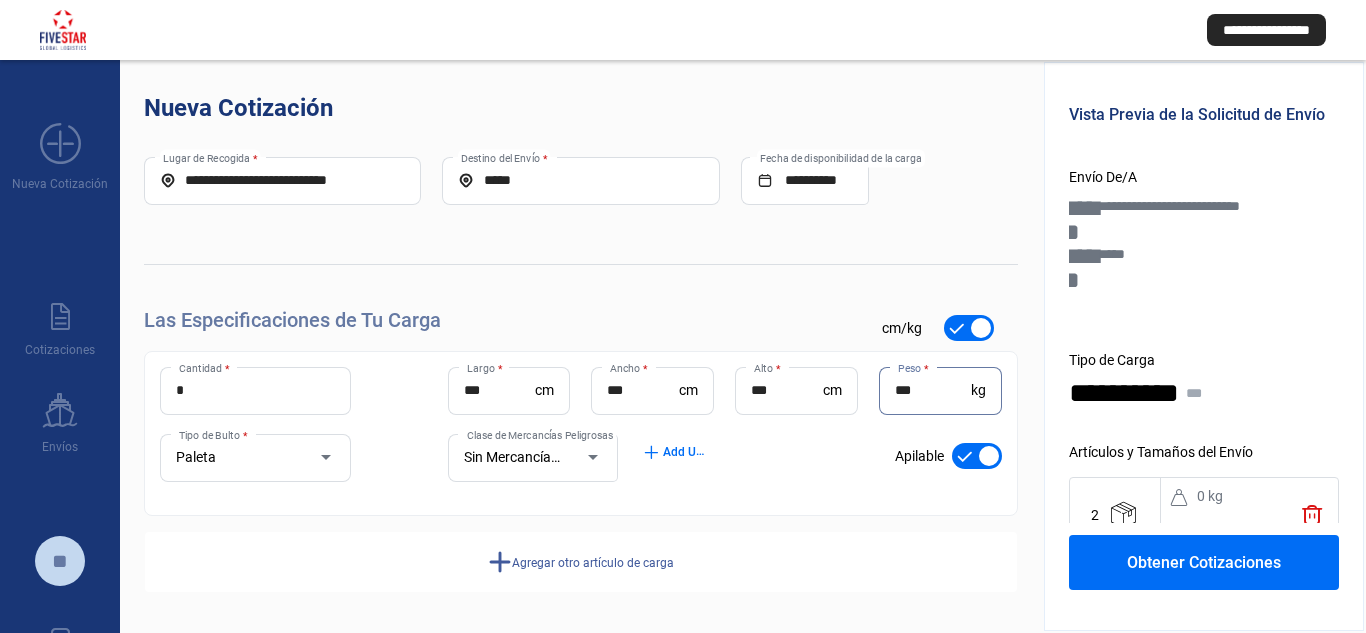 type on "***" 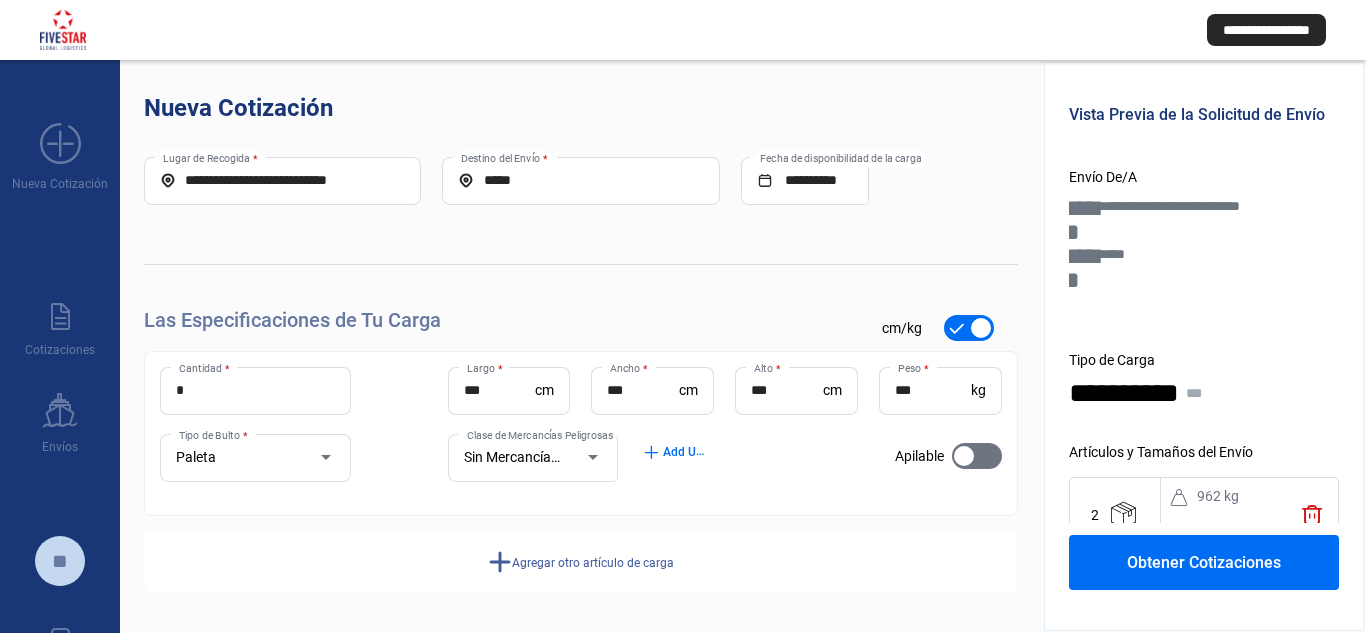 click on "Obtener Cotizaciones" 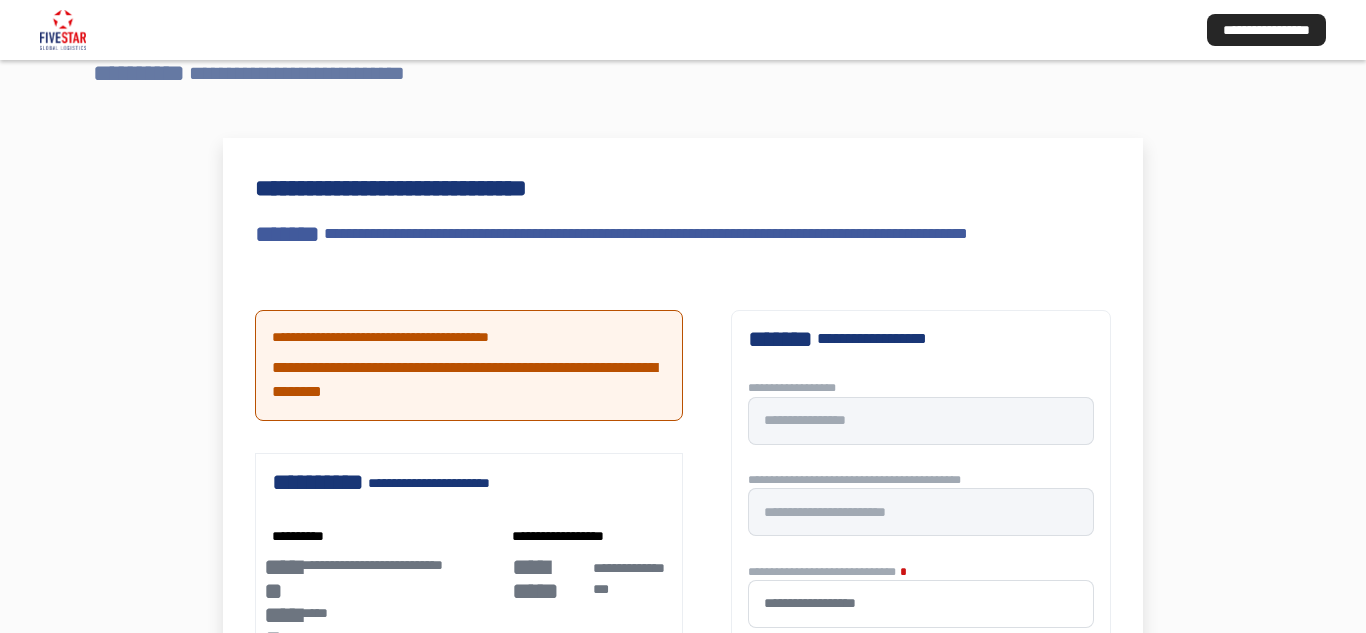 scroll, scrollTop: 0, scrollLeft: 0, axis: both 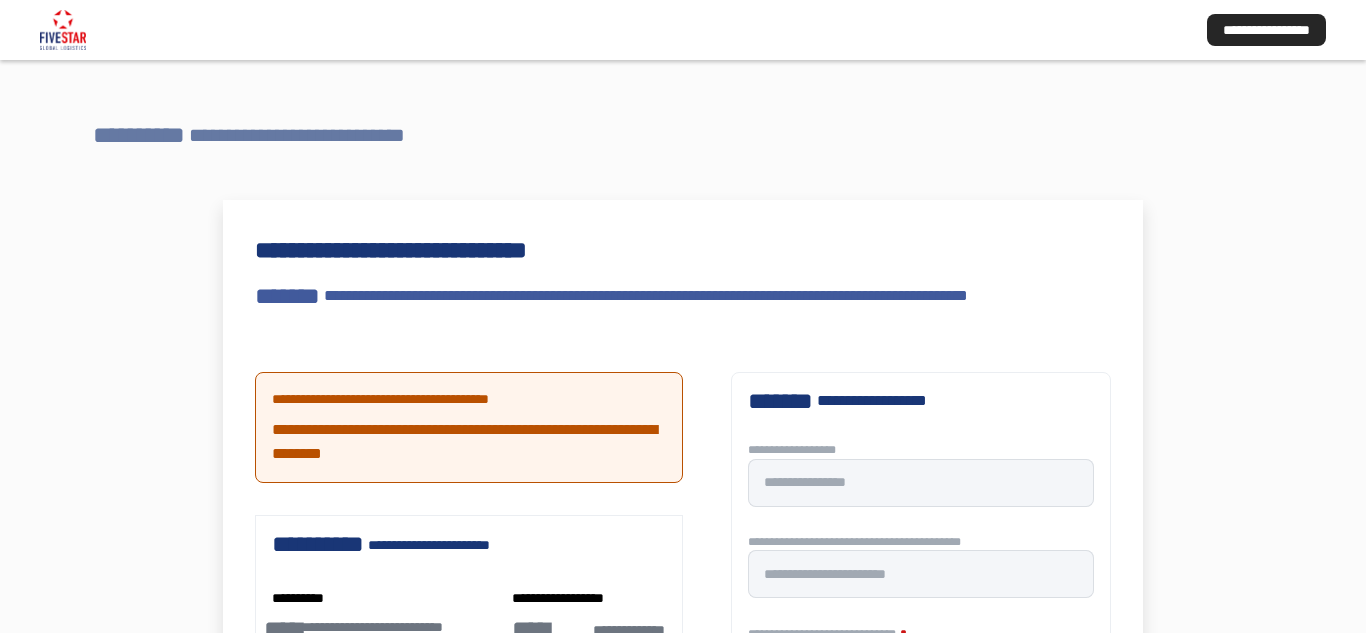 click on "**********" at bounding box center [139, 135] 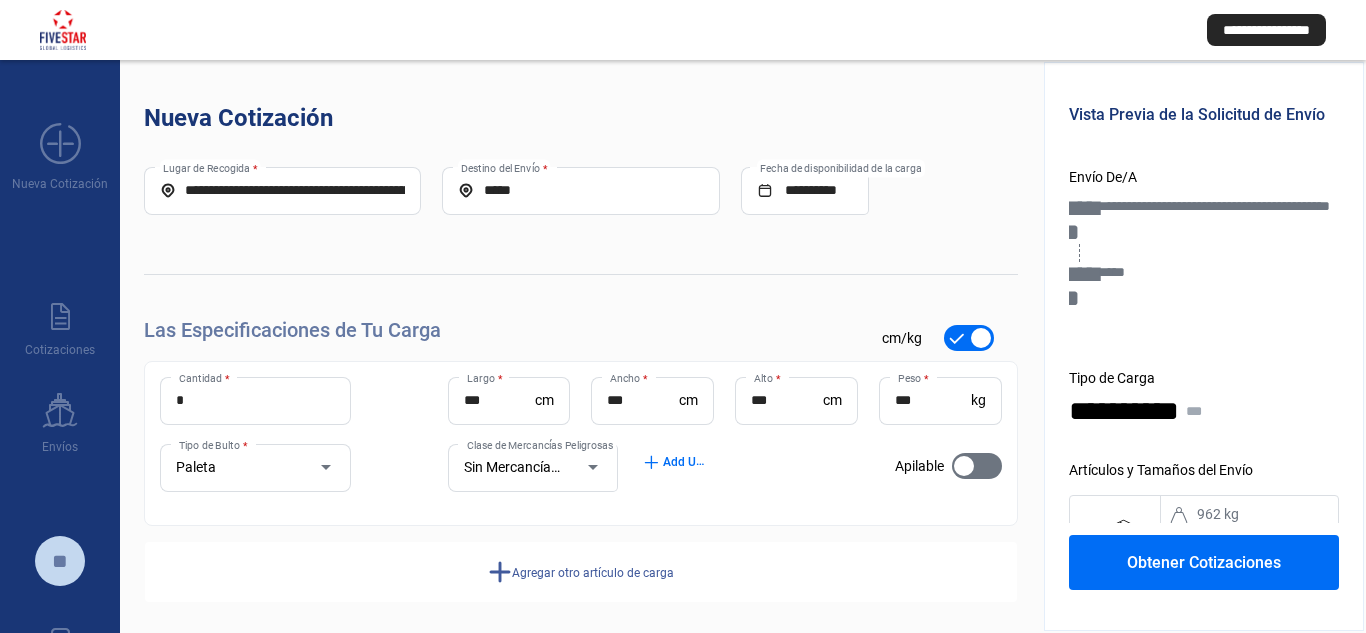 click on "***" at bounding box center [643, 400] 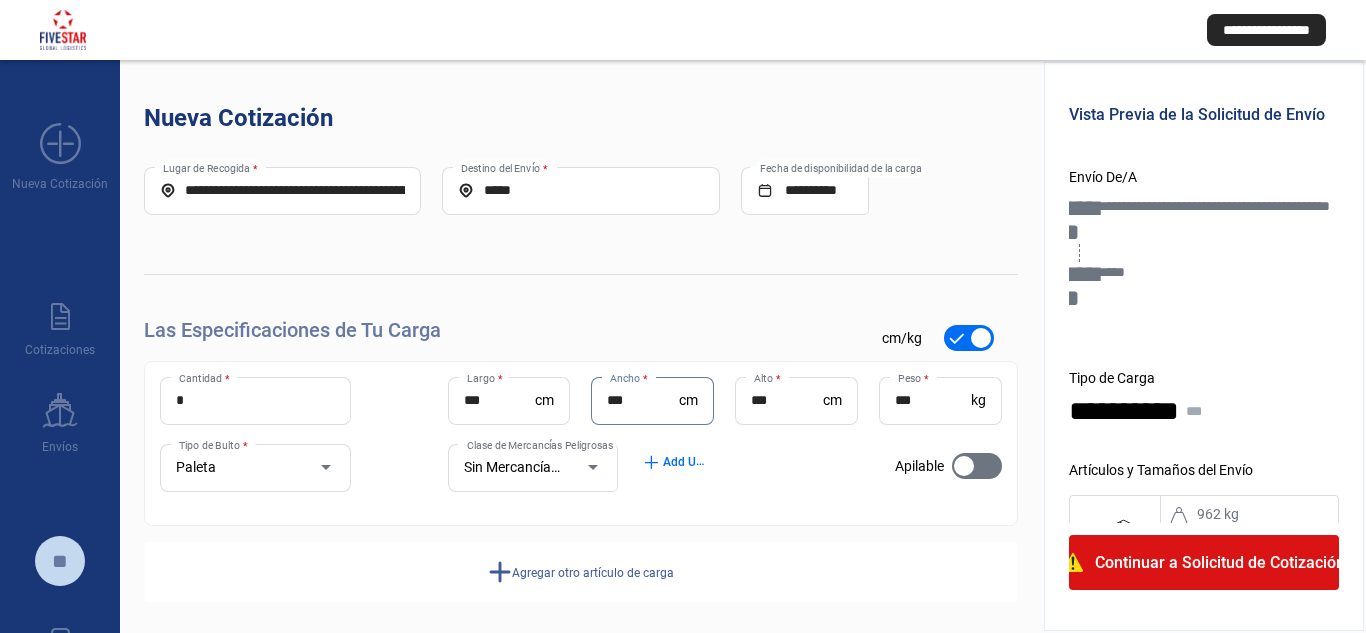 click on "***" at bounding box center (643, 400) 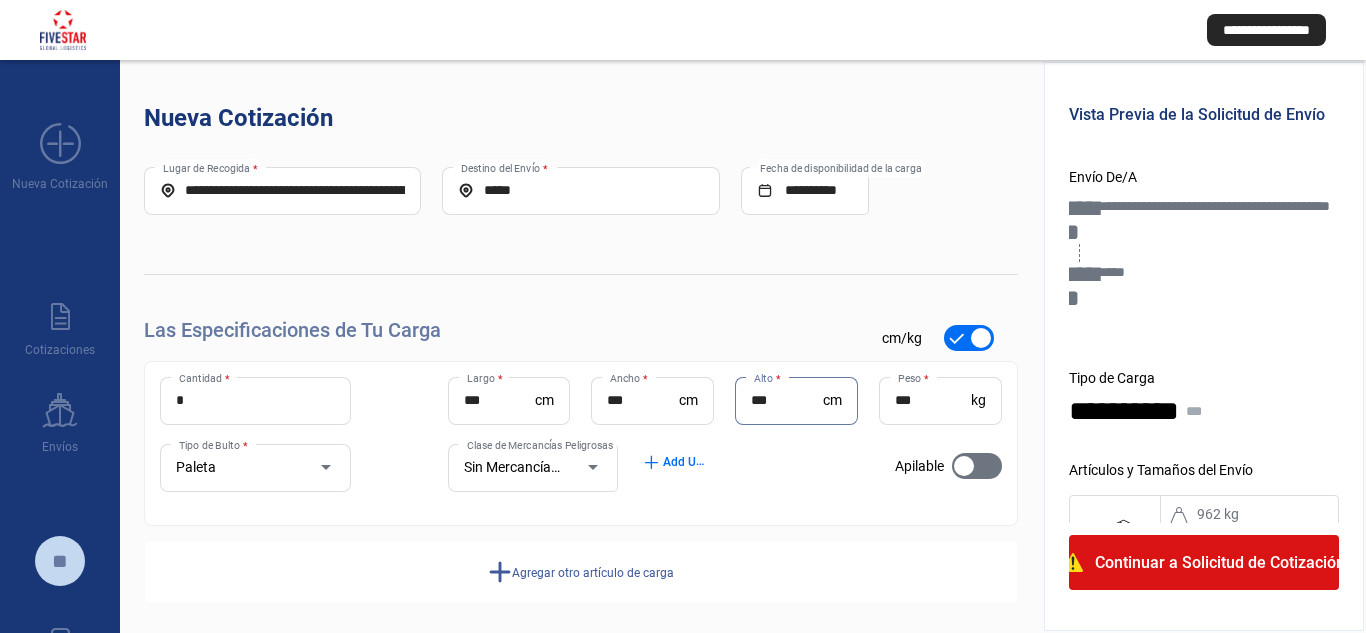 click on "***" at bounding box center (787, 400) 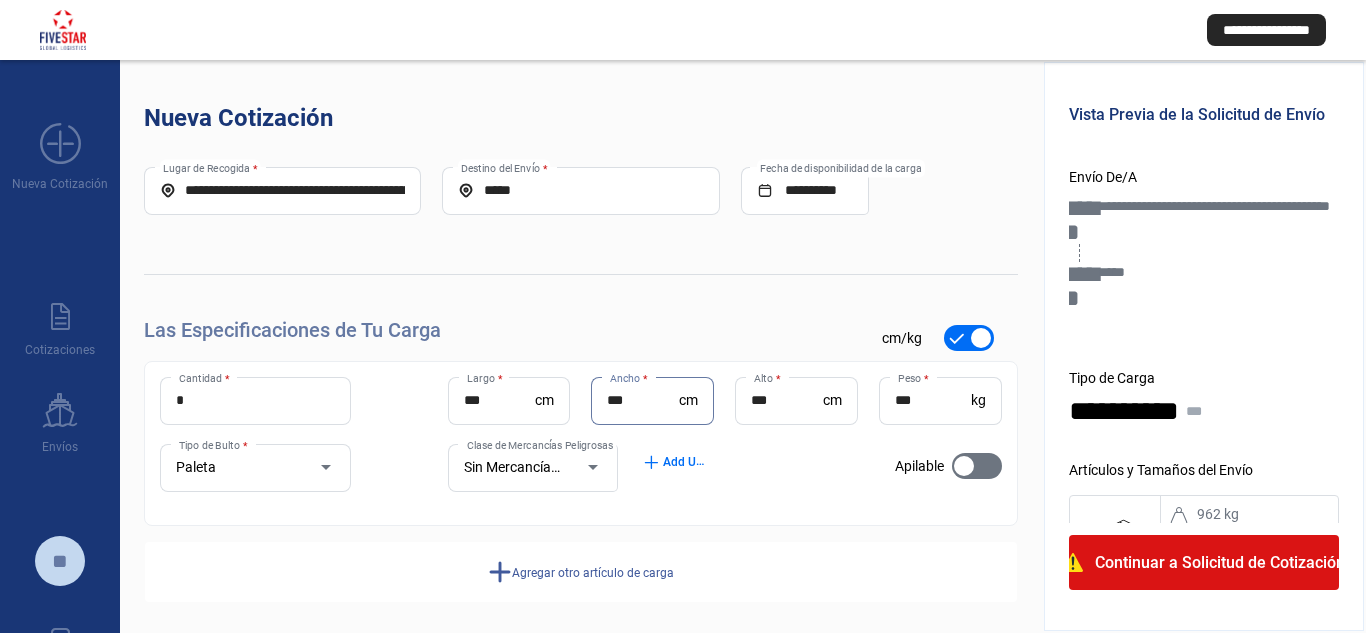 type on "***" 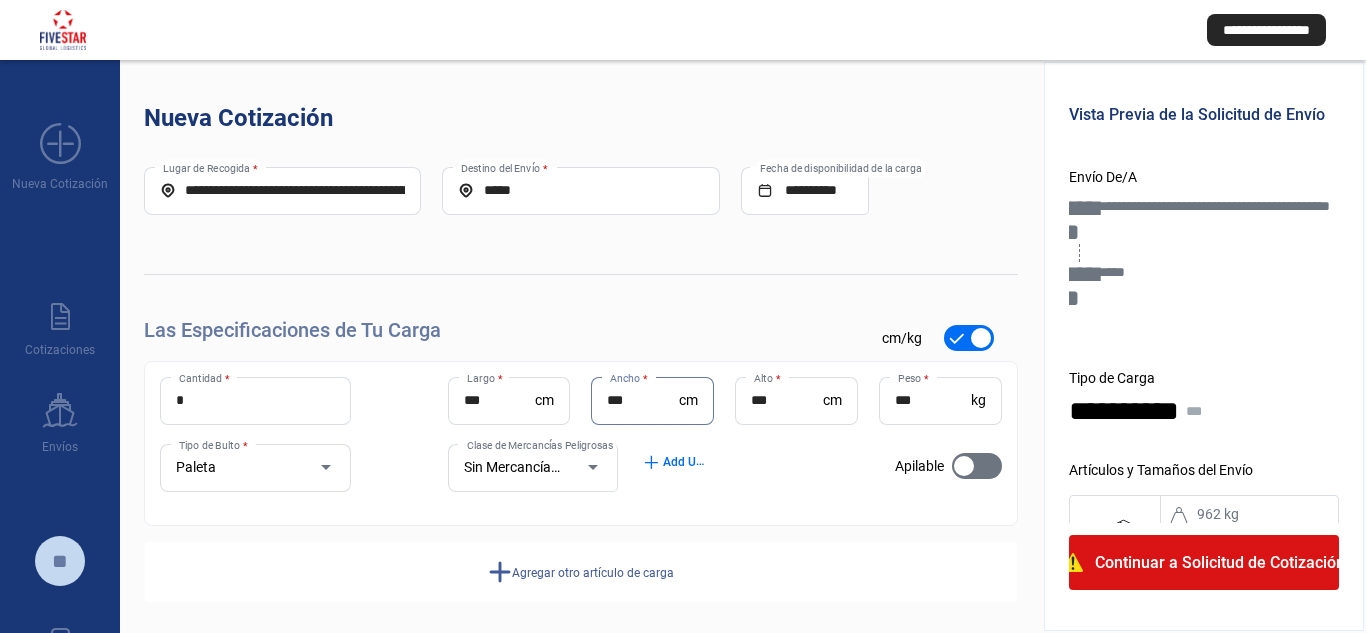 click on "***" at bounding box center (500, 400) 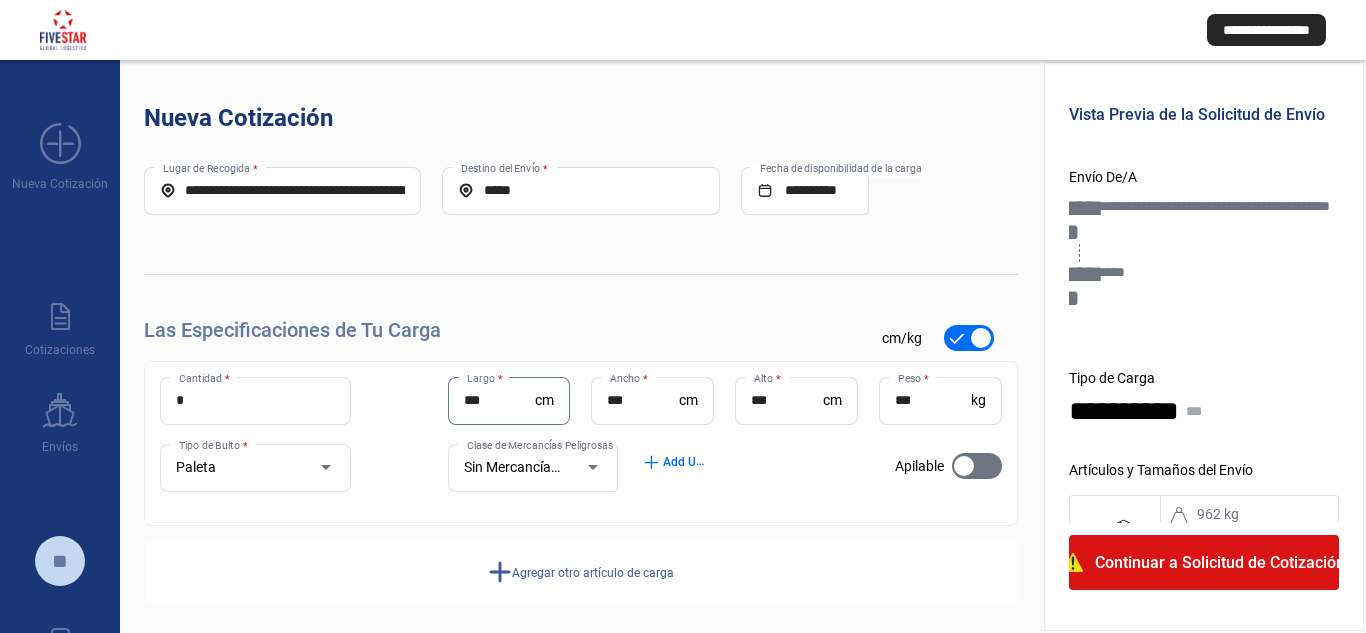 click on "***" at bounding box center (643, 400) 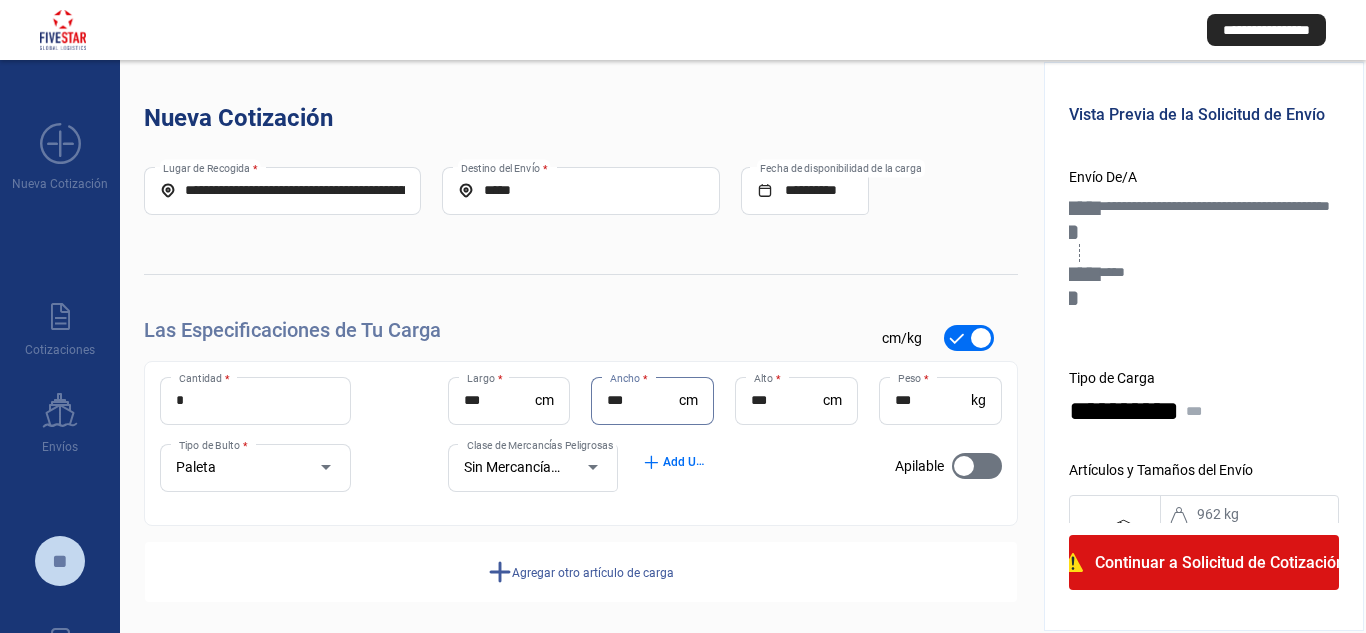 click on "Continuar a Solicitud de Cotización" 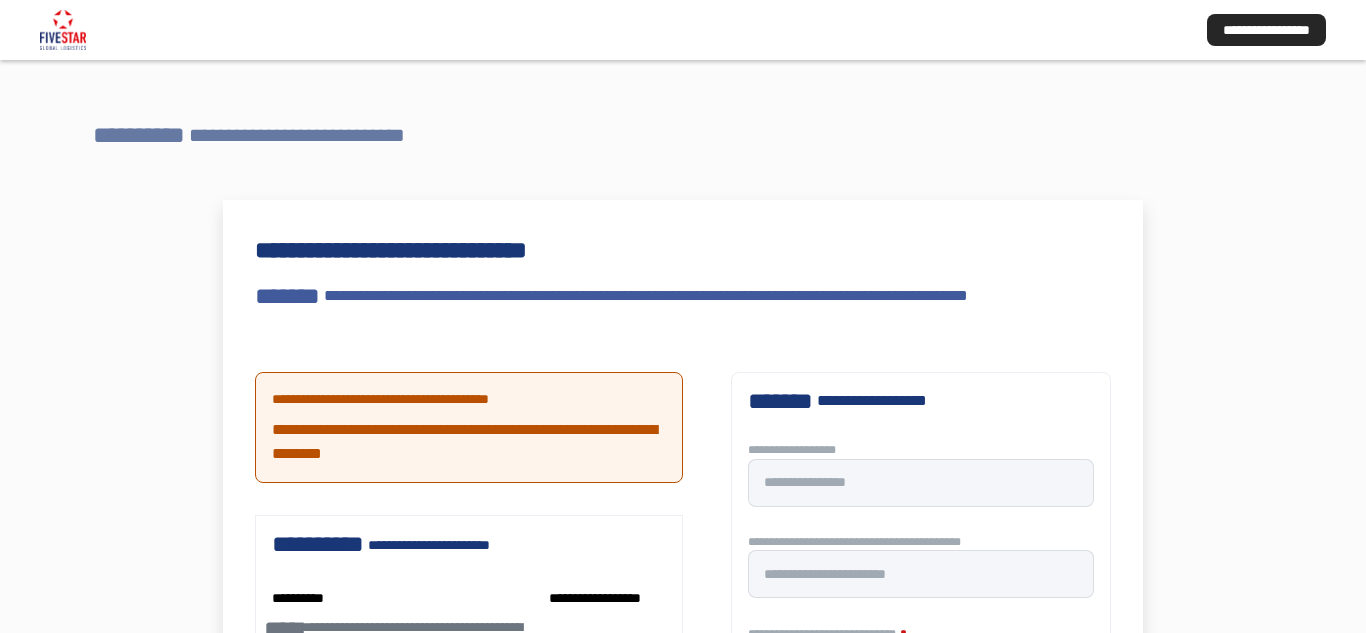 click on "**********" at bounding box center [139, 135] 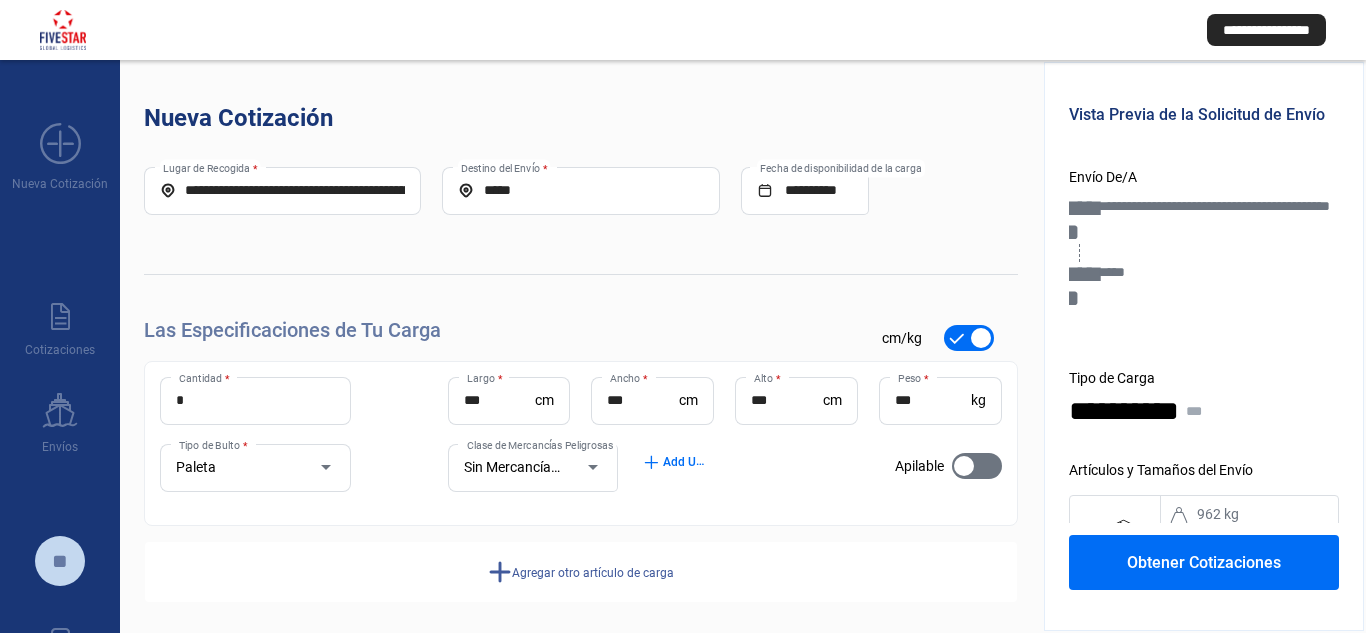 click on "***" at bounding box center [643, 400] 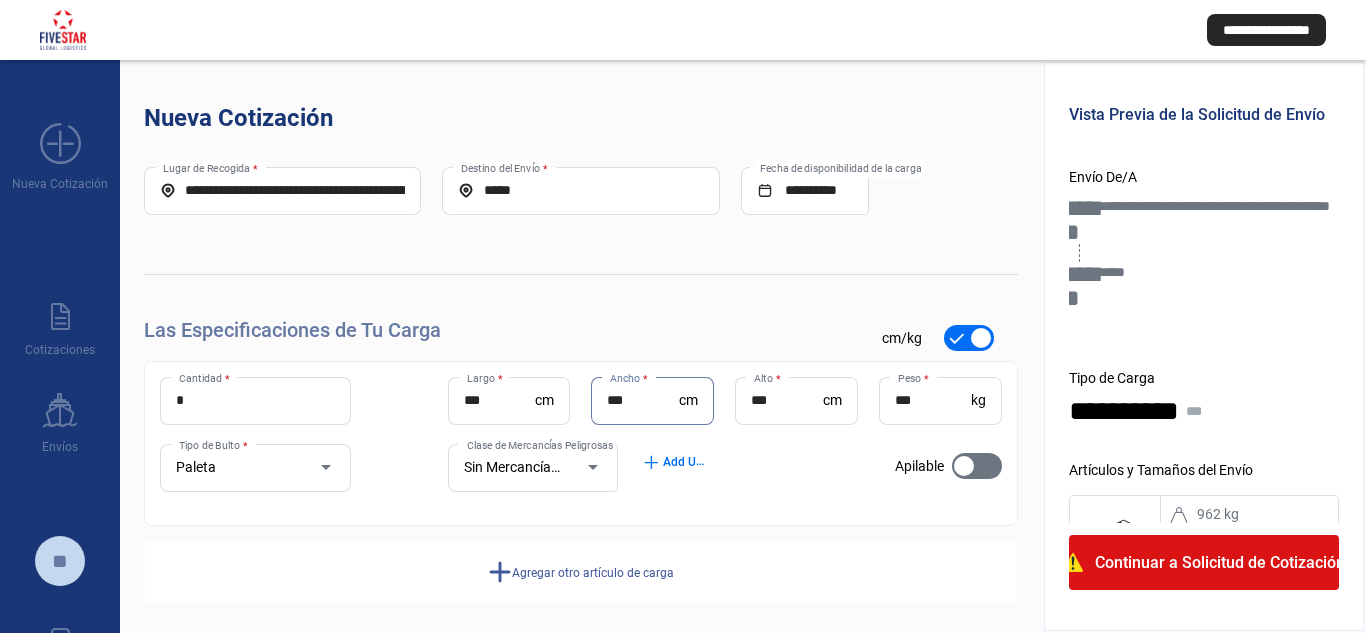 drag, startPoint x: 637, startPoint y: 400, endPoint x: 534, endPoint y: 401, distance: 103.00485 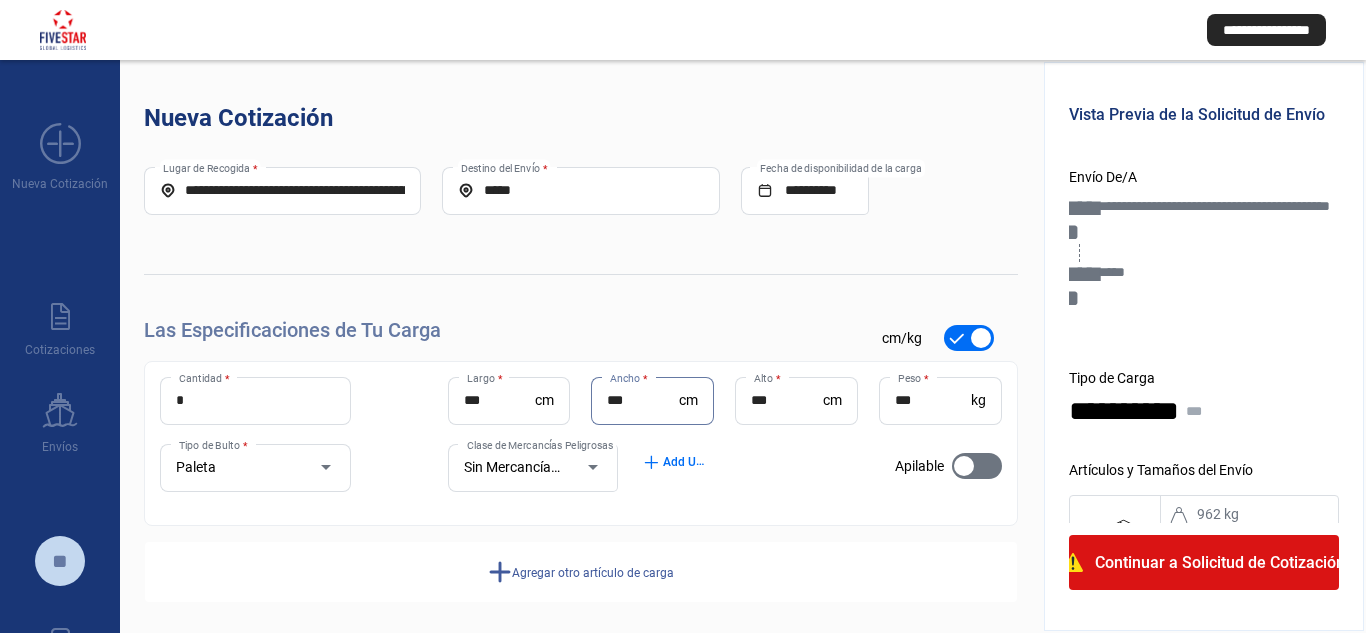 click on "*** Largo  * cm *** Ancho  * cm *** Alto  * cm *** Peso  * kg" 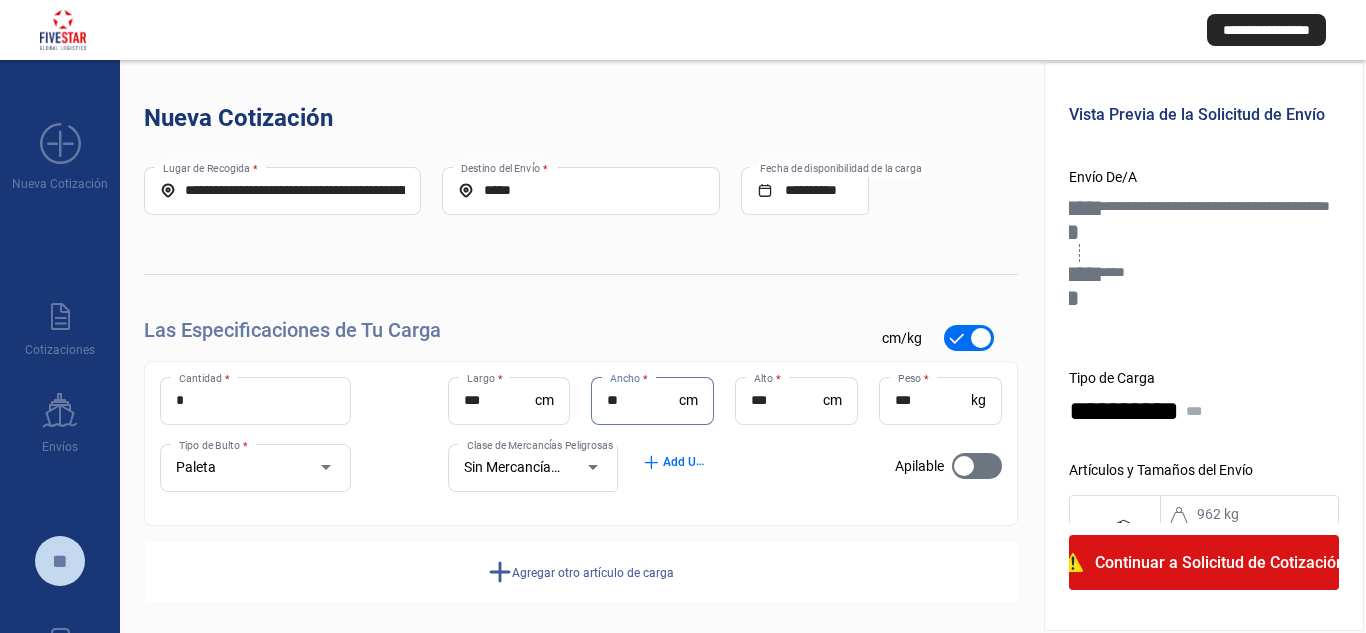 type on "*" 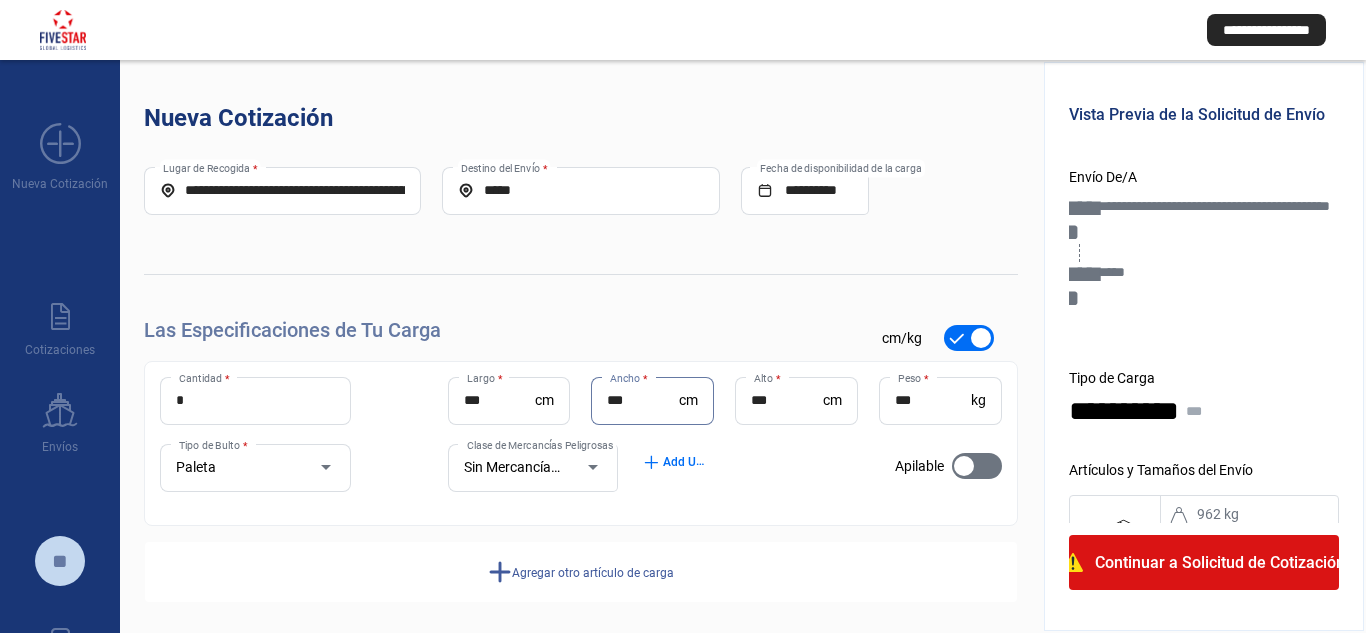 type on "***" 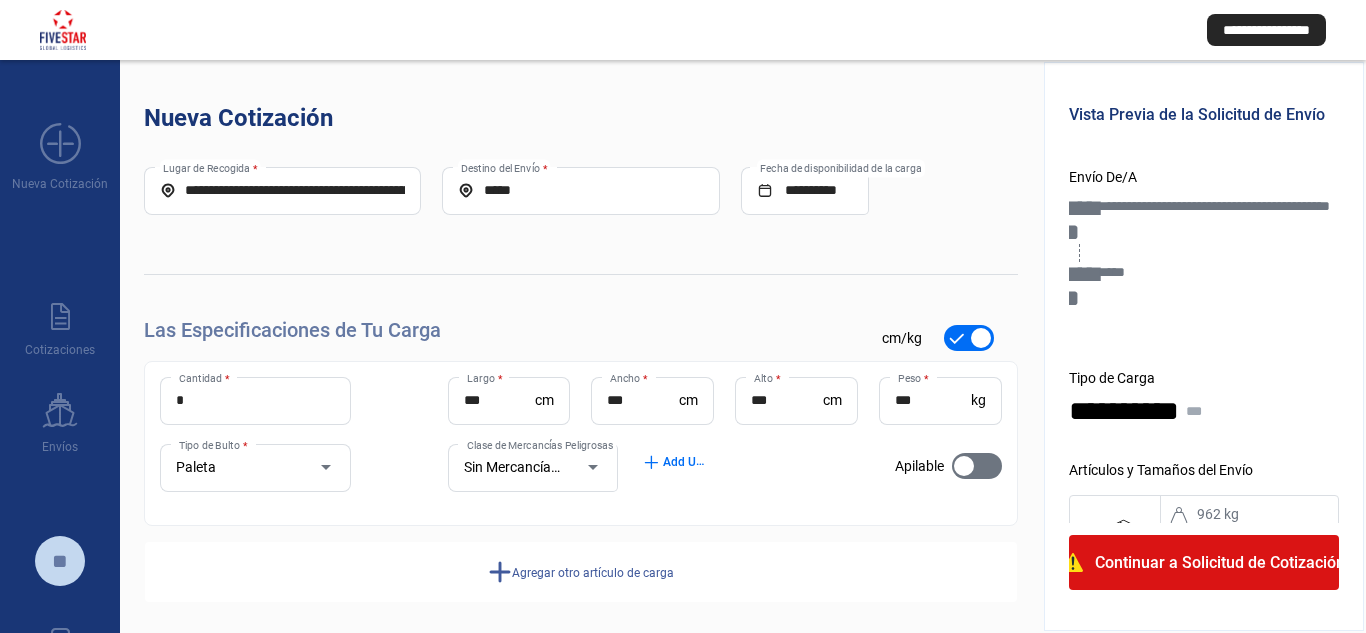 click on "cm" 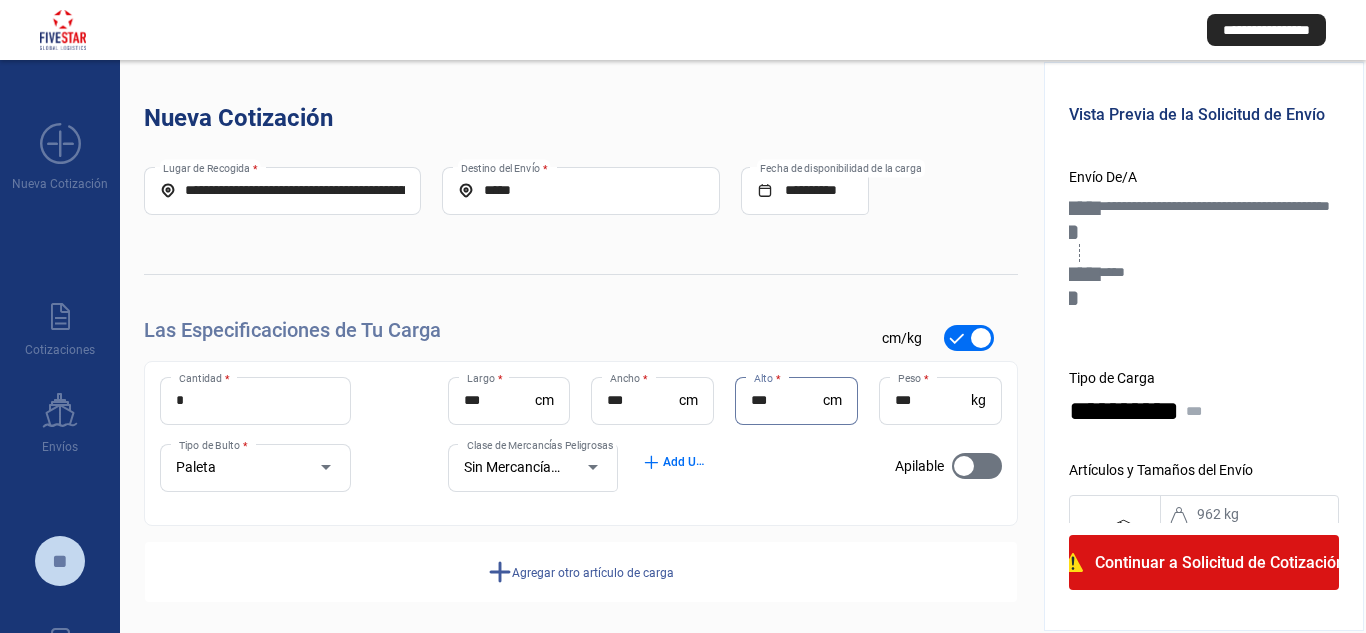 click on "Continuar a Solicitud de Cotización" 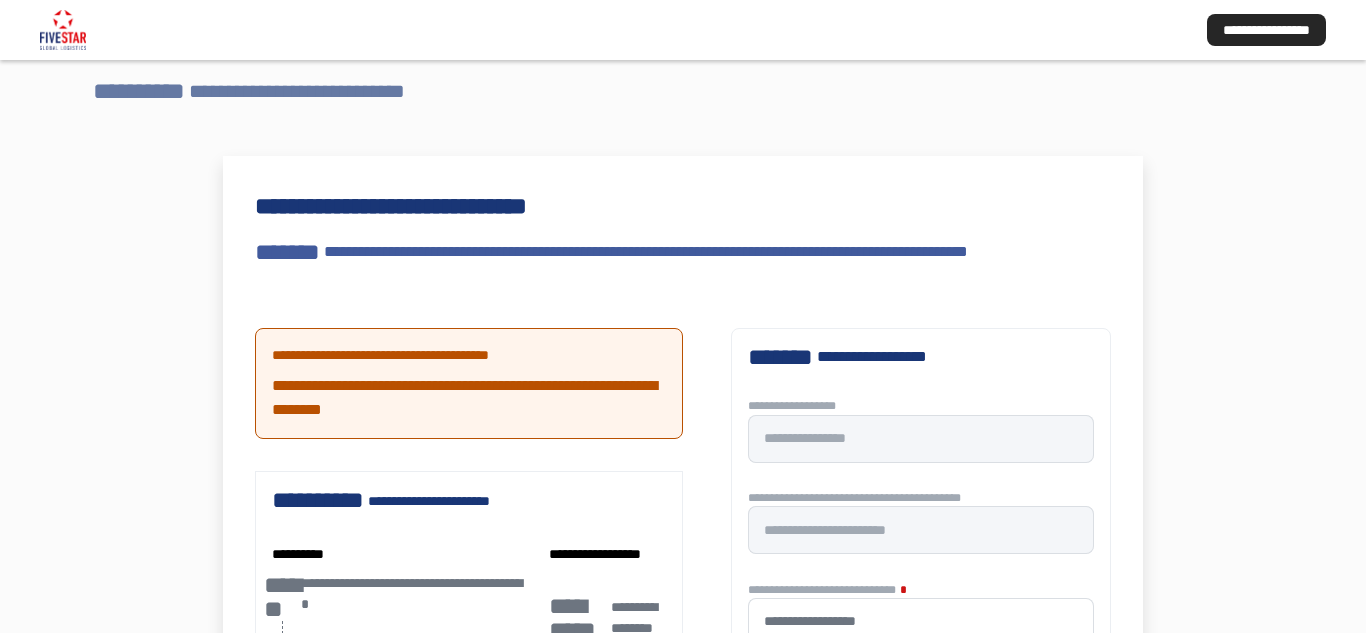 scroll, scrollTop: 0, scrollLeft: 0, axis: both 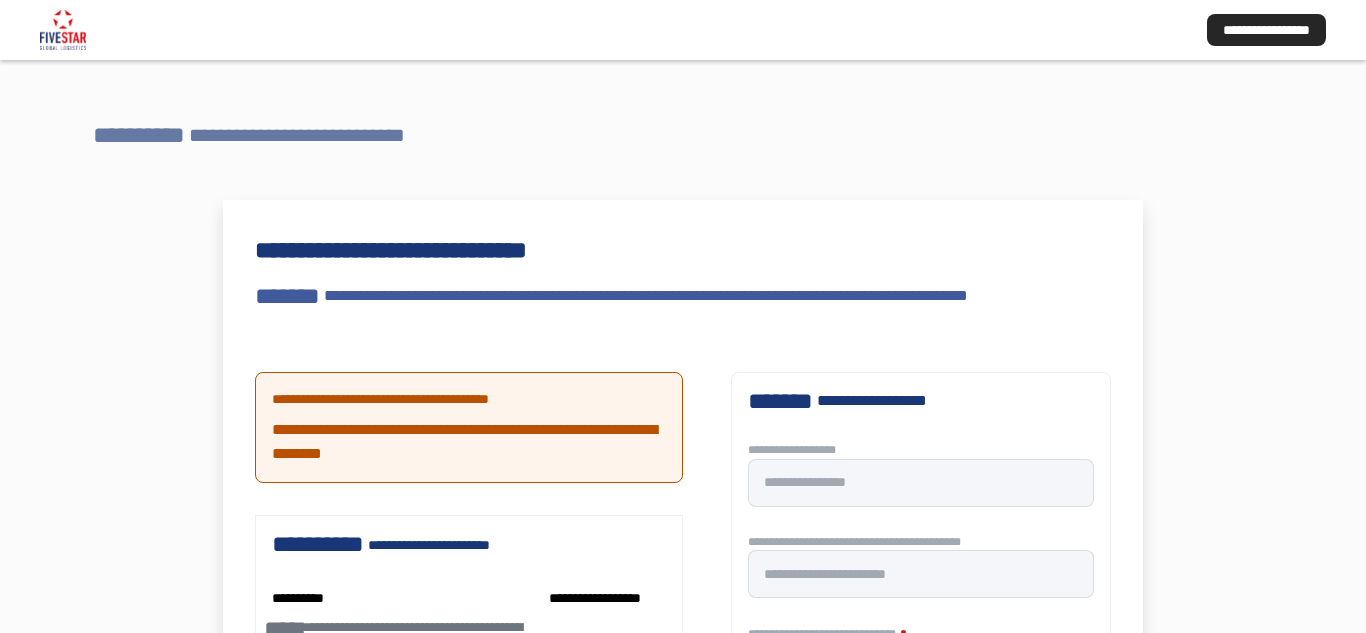 click on "**********" at bounding box center [139, 135] 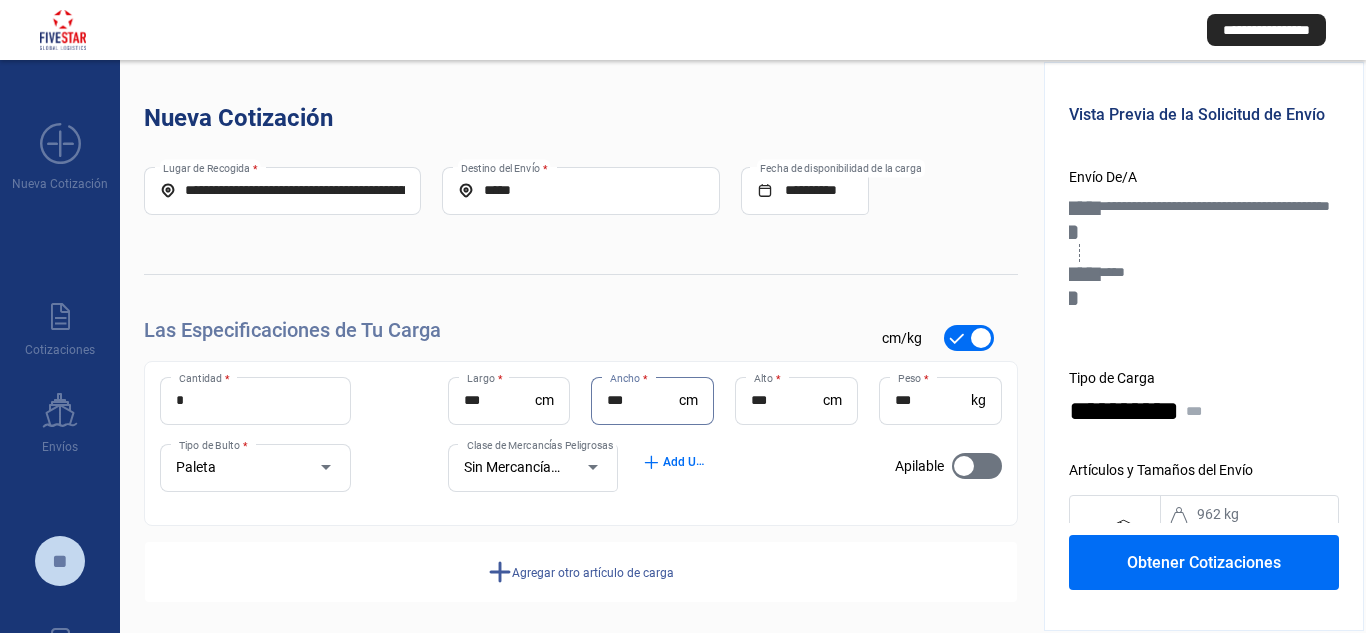 click on "***" at bounding box center (643, 400) 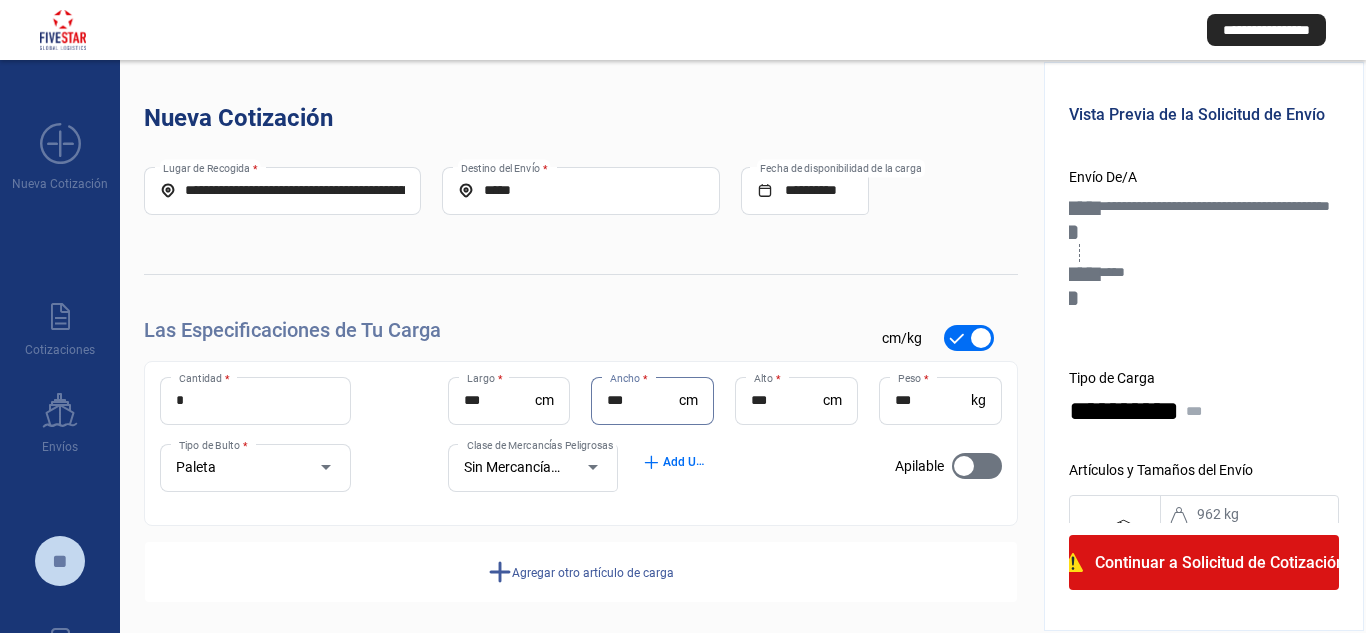 click on "***" at bounding box center (643, 400) 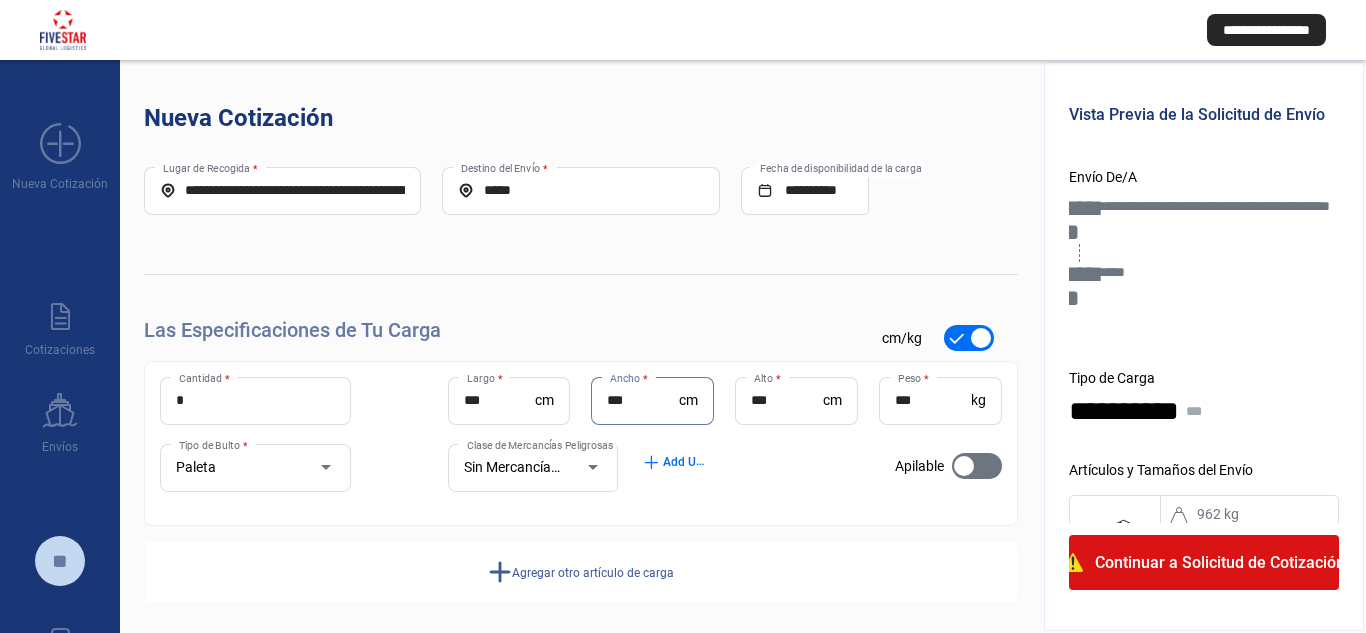 click on "***" at bounding box center [787, 400] 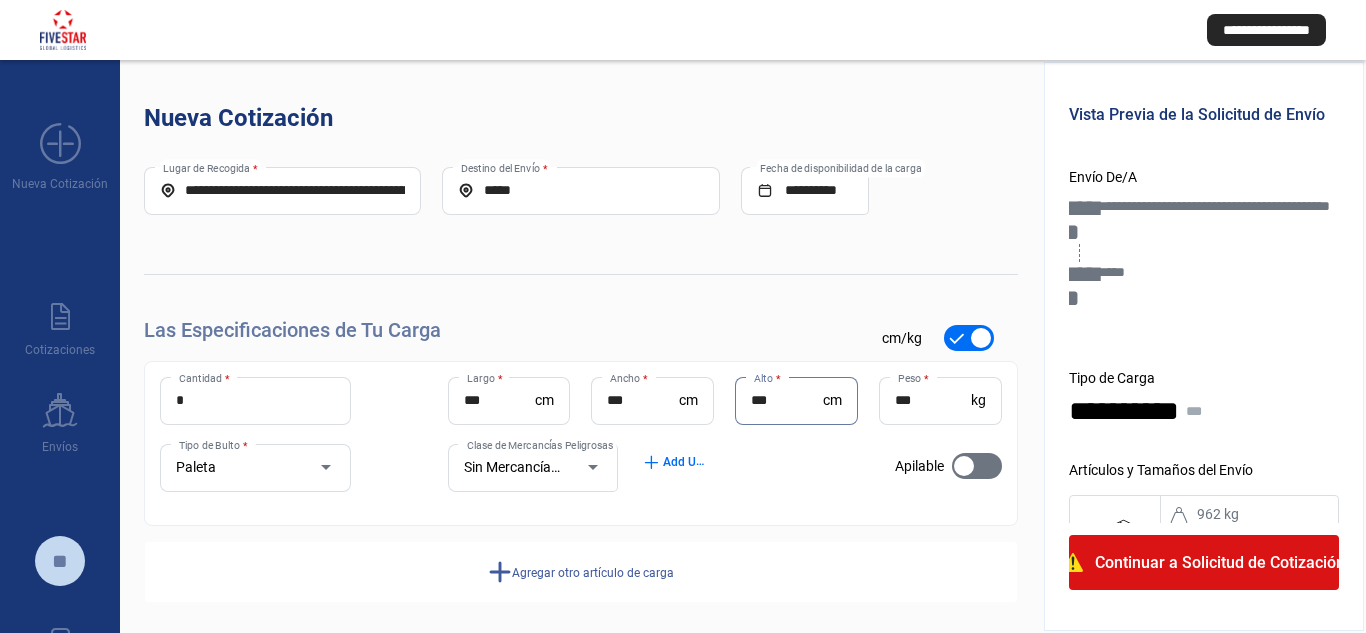 click on "***" at bounding box center [643, 400] 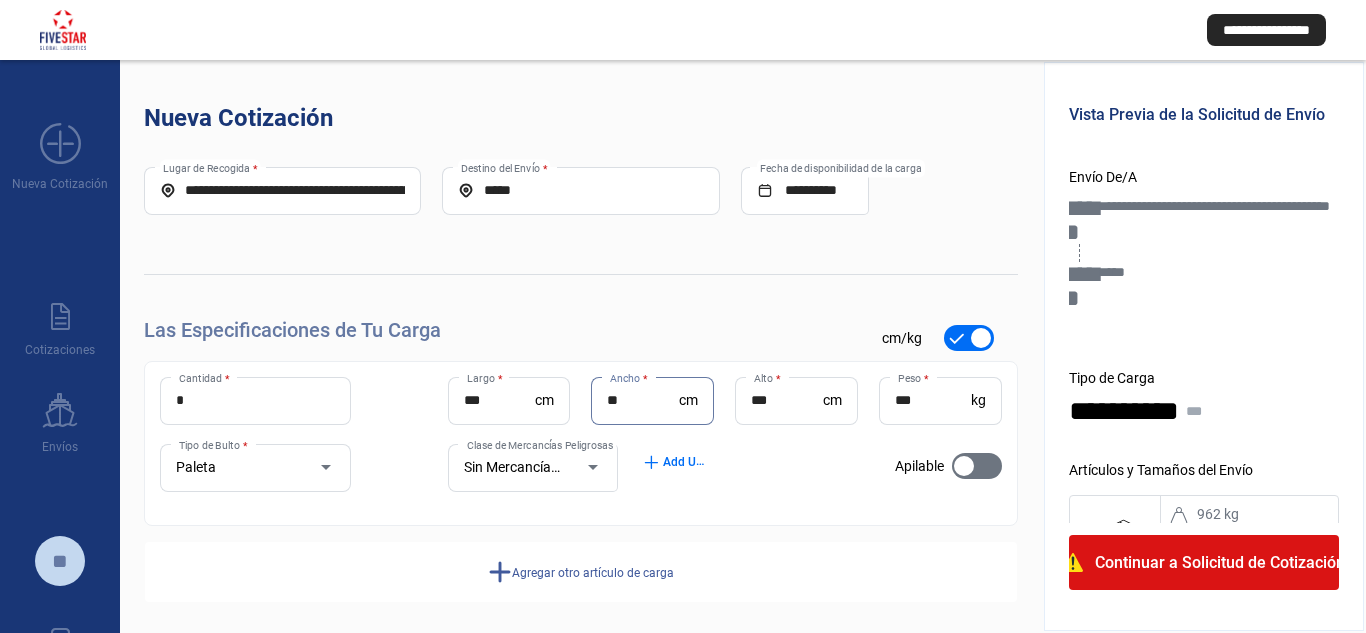 type on "*" 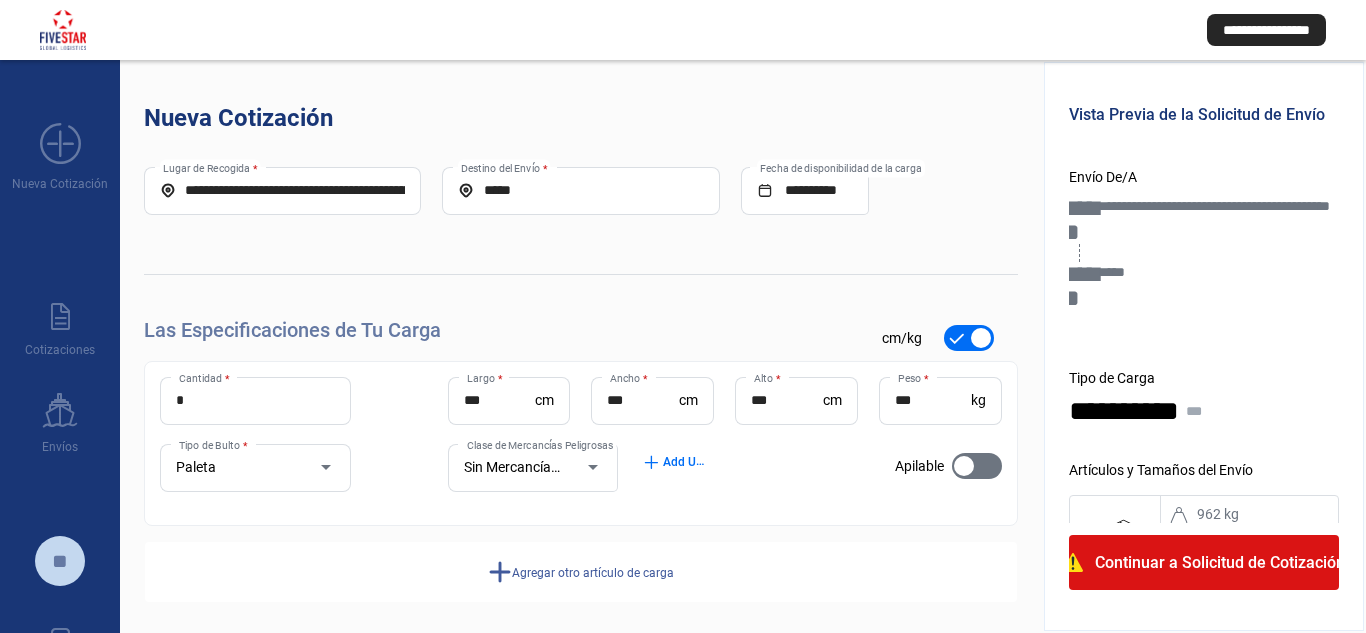 click on "Las Especificaciones de Tu Carga check_mark     cm/kg" 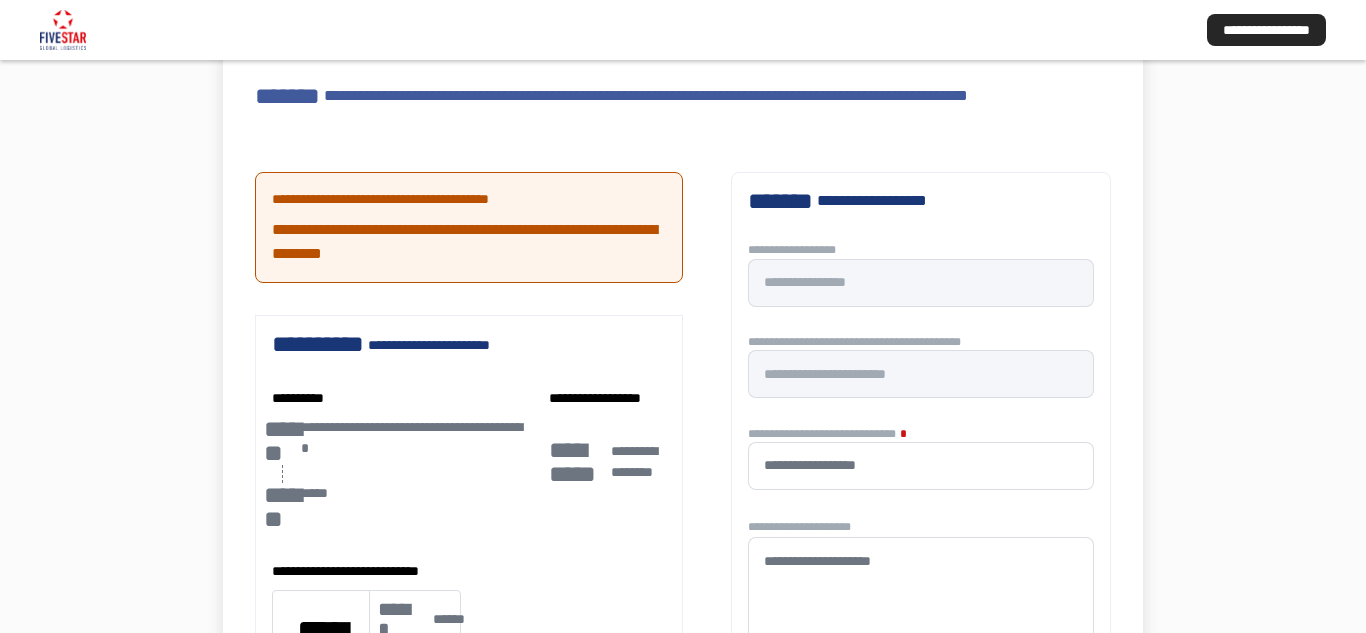 scroll, scrollTop: 0, scrollLeft: 0, axis: both 